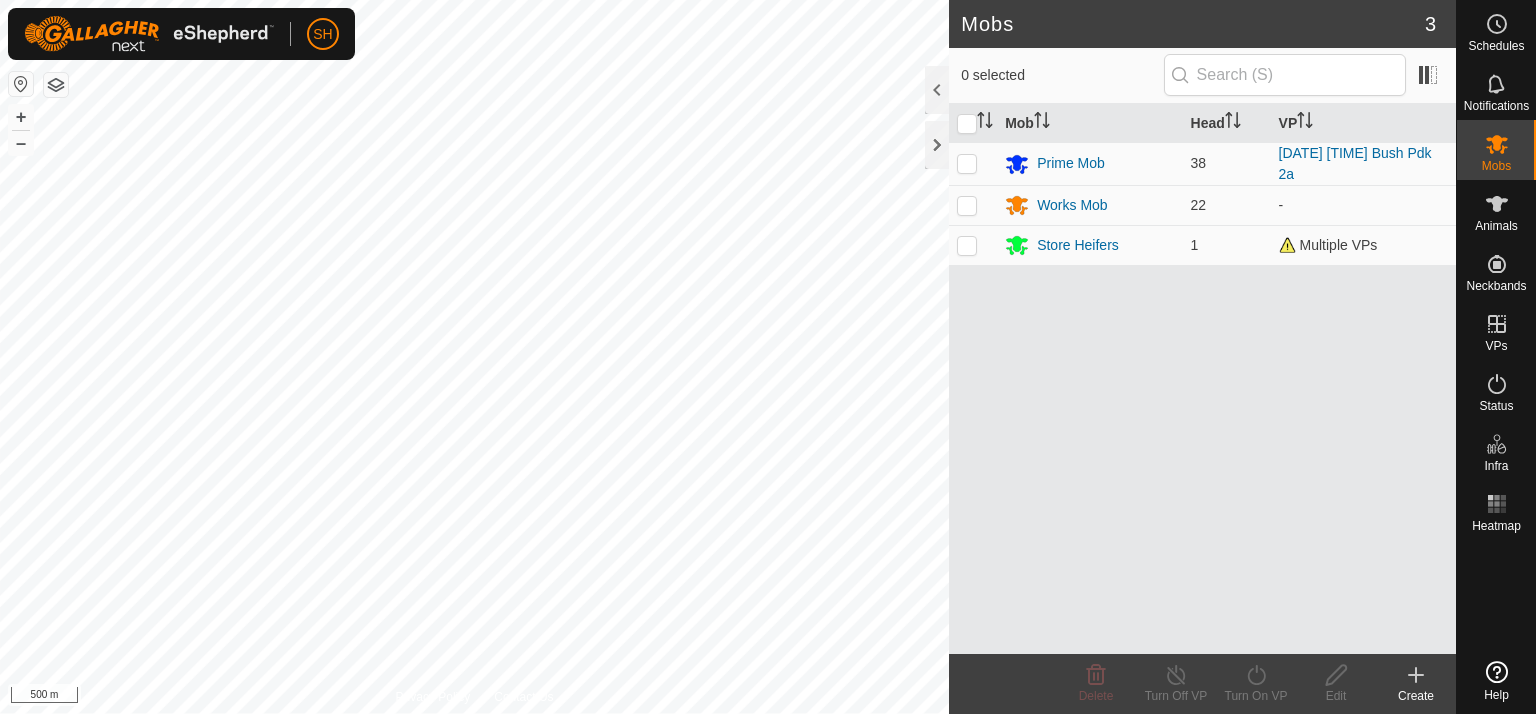 scroll, scrollTop: 0, scrollLeft: 0, axis: both 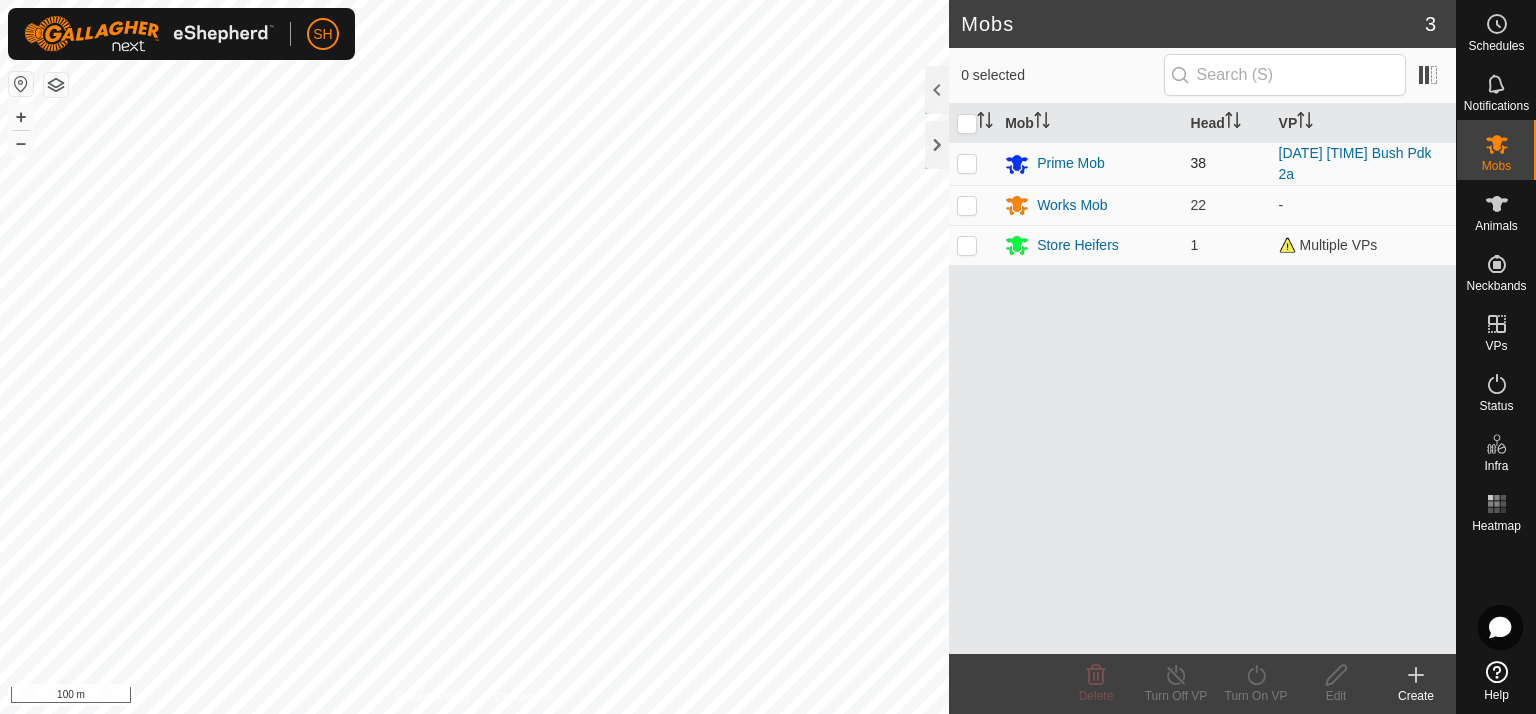 click at bounding box center (967, 163) 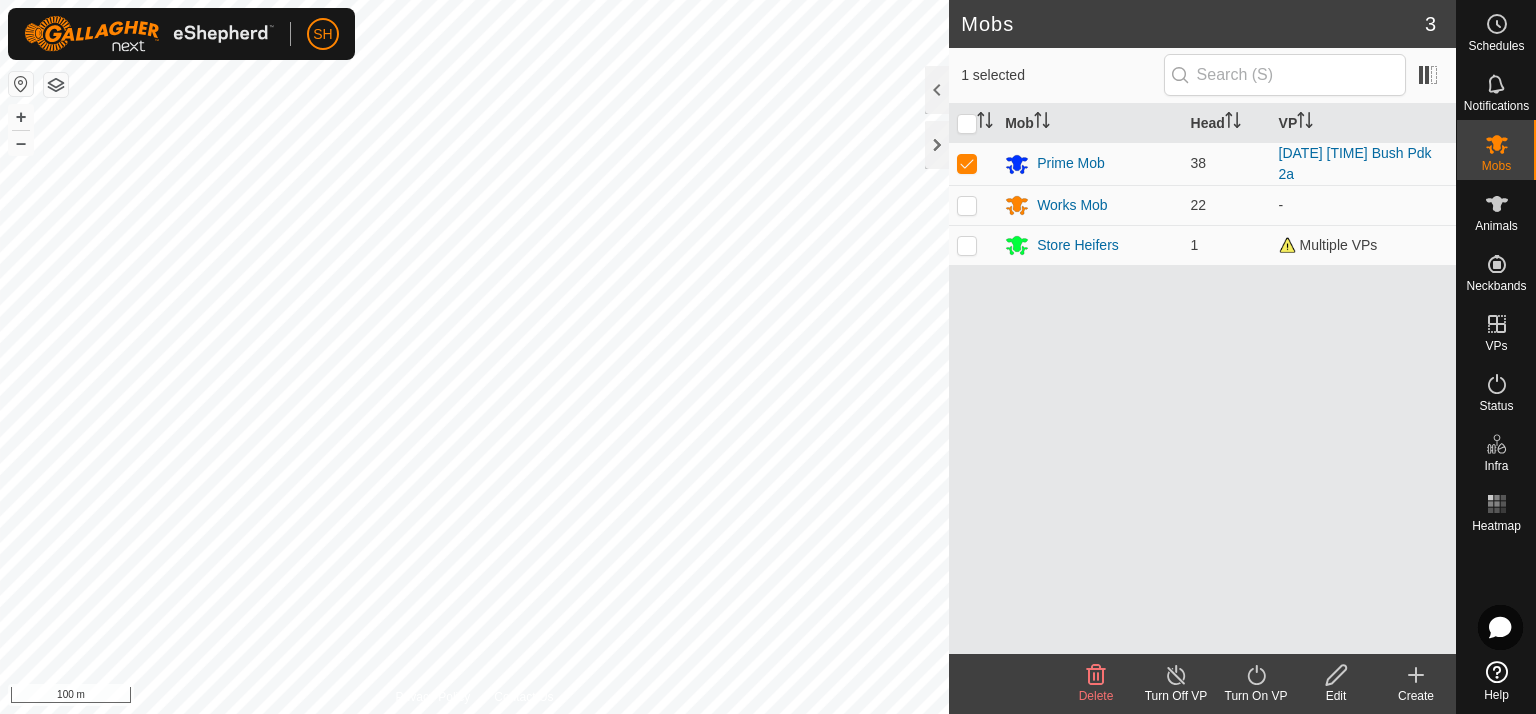 click 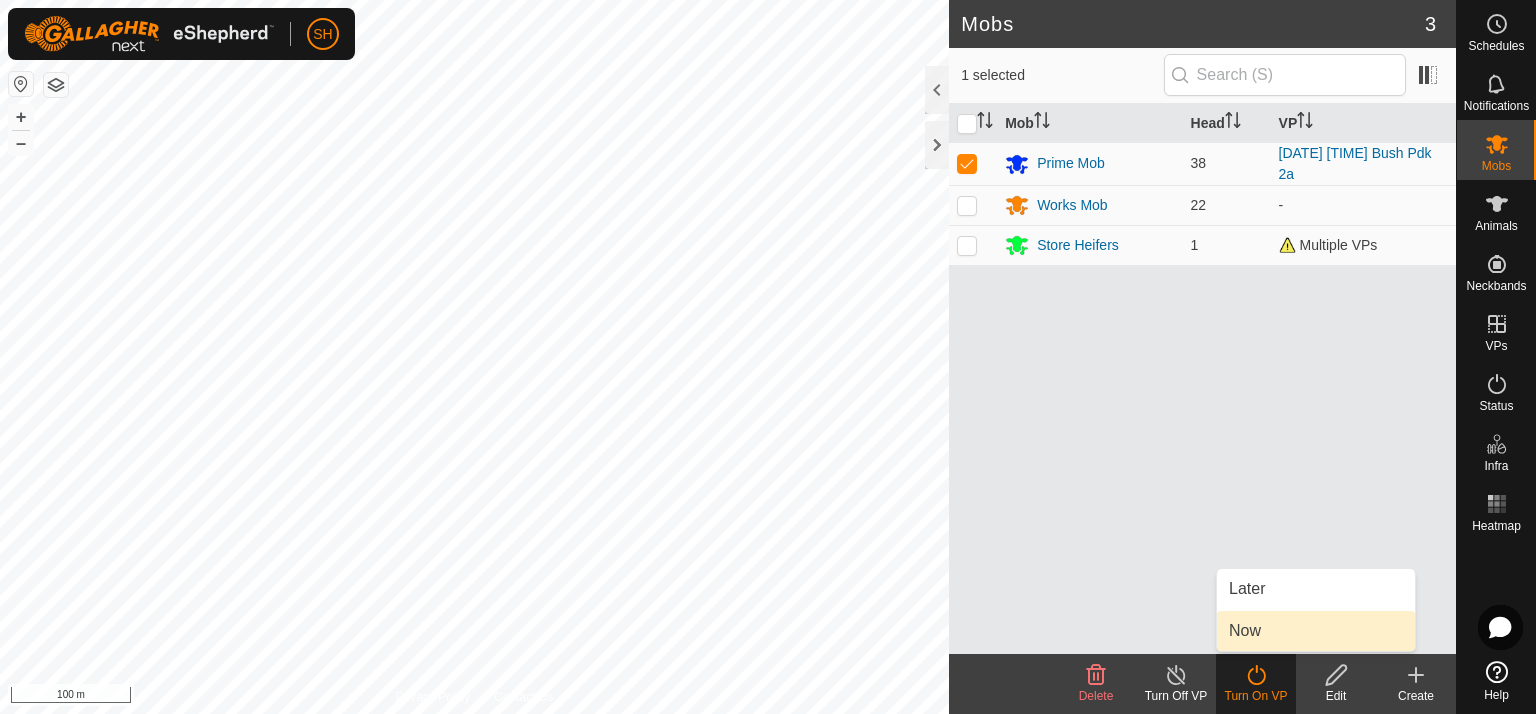 click on "Now" at bounding box center [1316, 631] 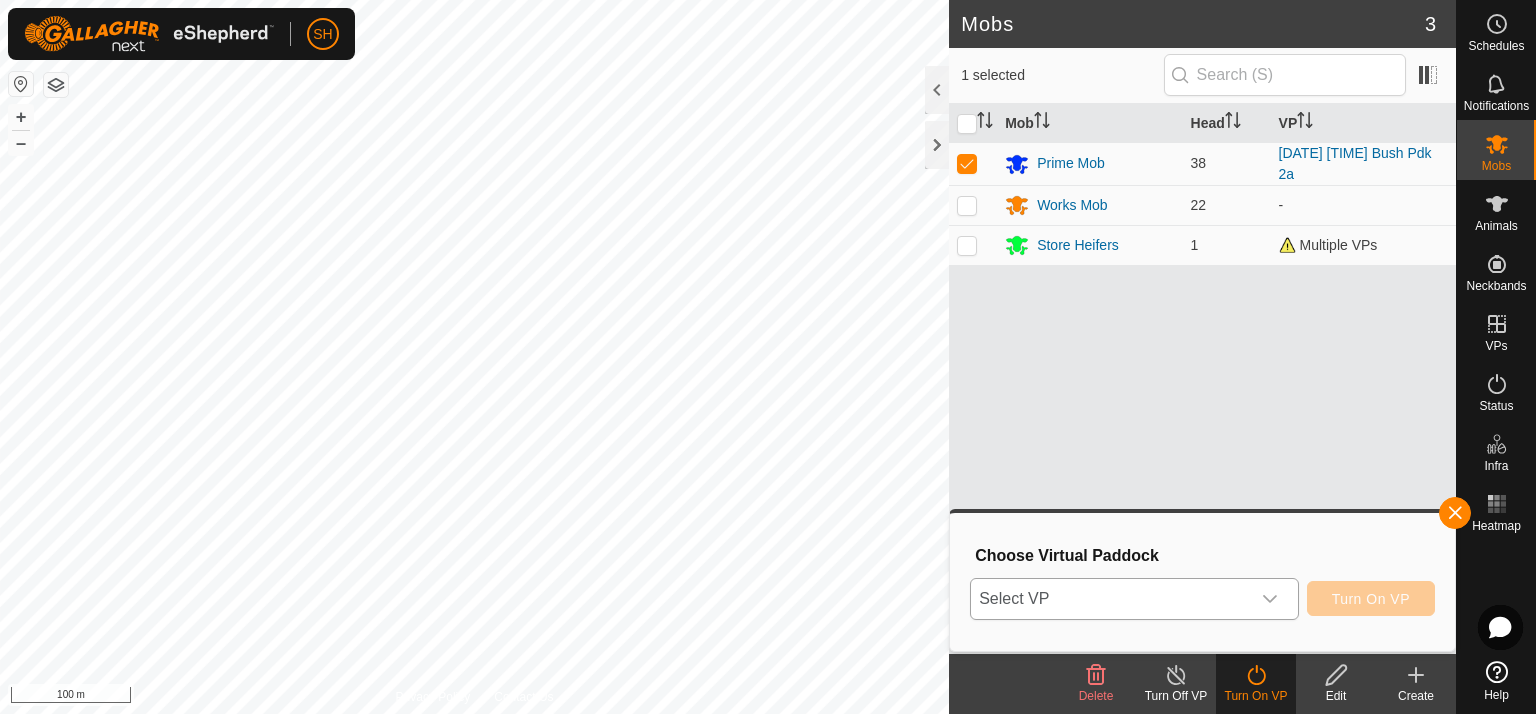 click 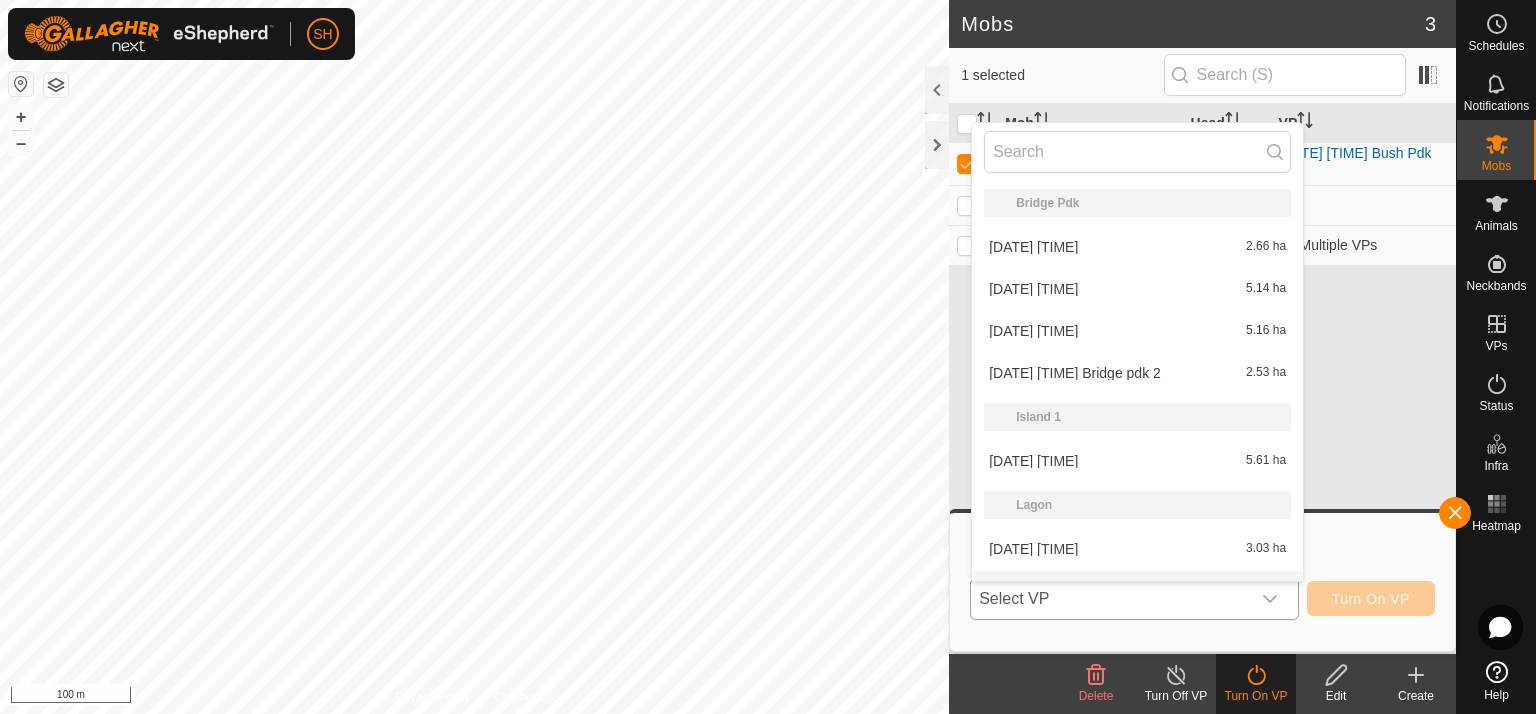 scroll, scrollTop: 30, scrollLeft: 0, axis: vertical 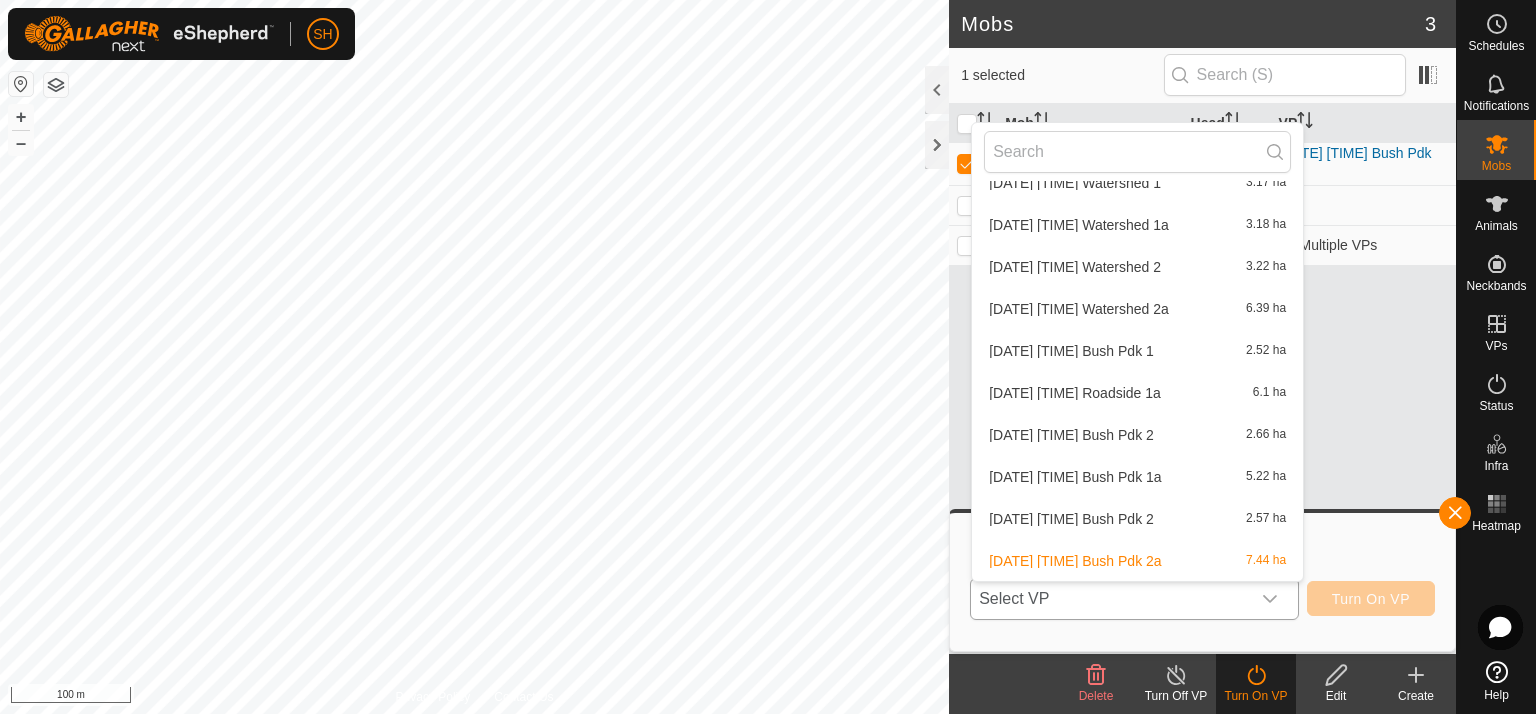 drag, startPoint x: 1010, startPoint y: 447, endPoint x: 1068, endPoint y: 433, distance: 59.665737 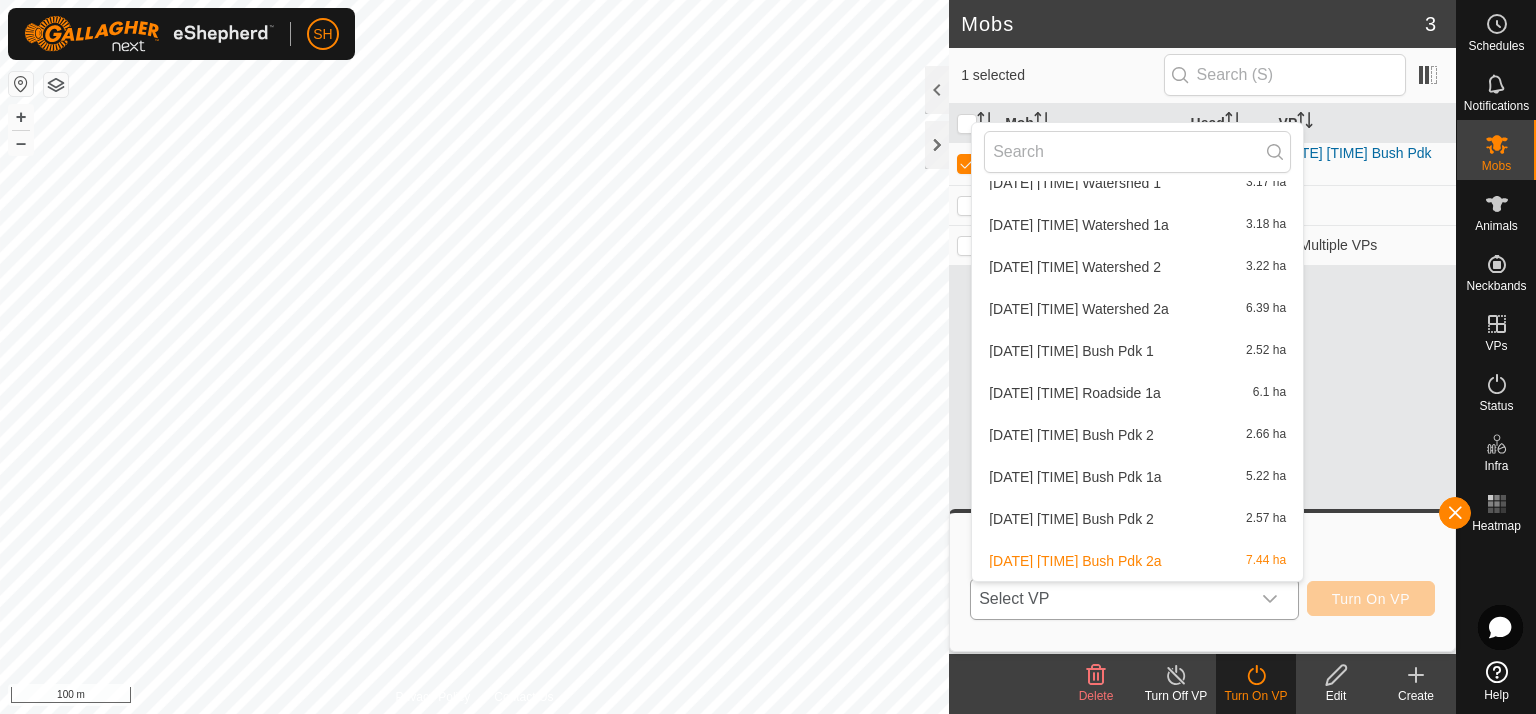 click on "[DATE] [TIME] Bush Pdk 2  2.66 ha" at bounding box center (1137, 435) 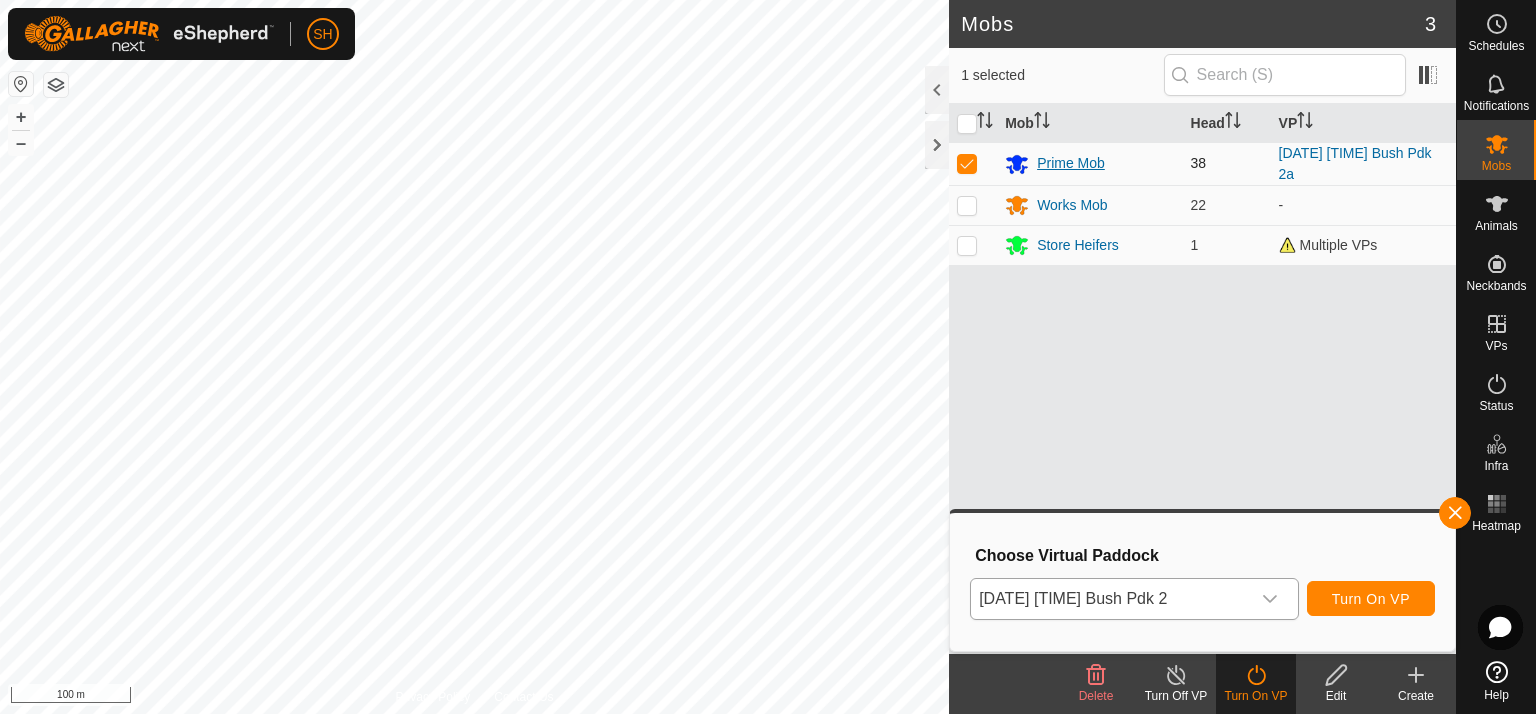 click on "Prime Mob" at bounding box center [1071, 163] 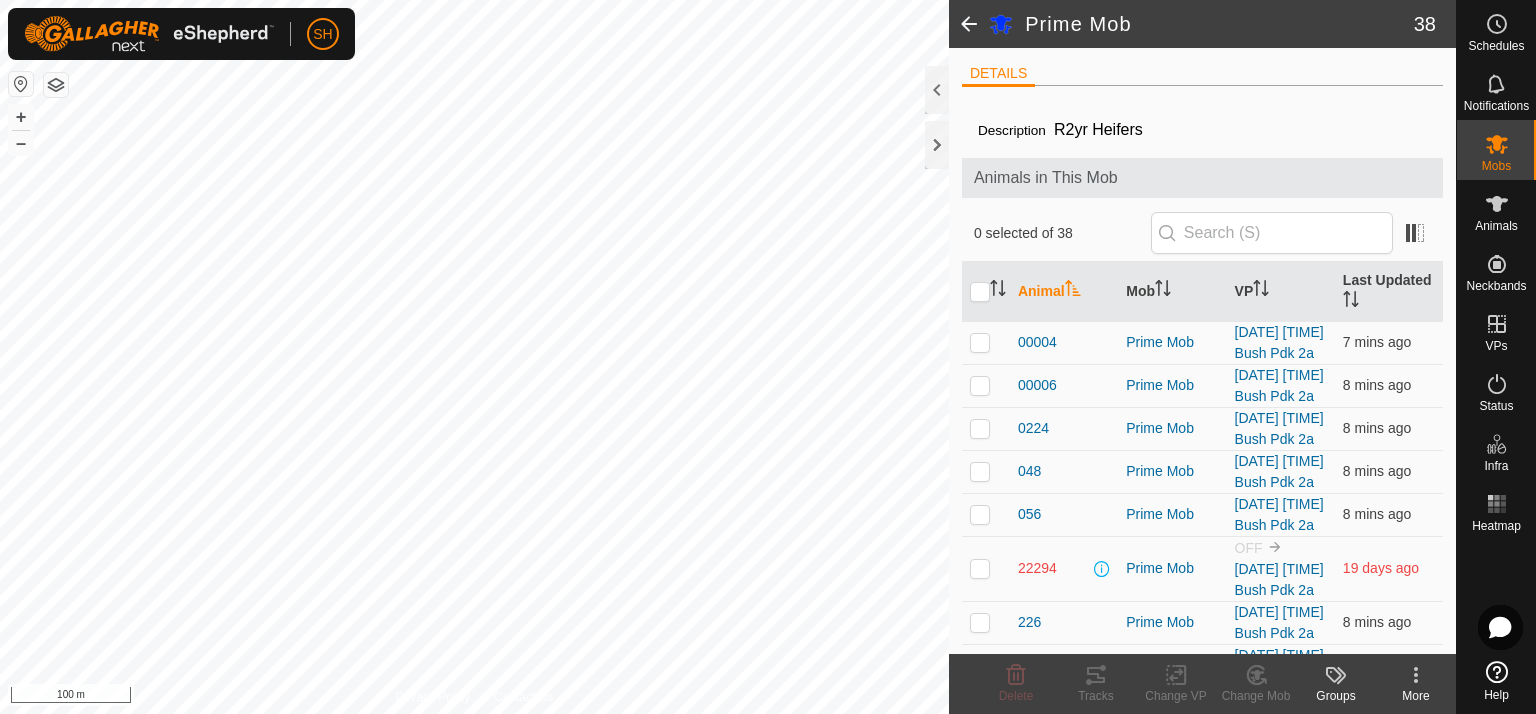 click 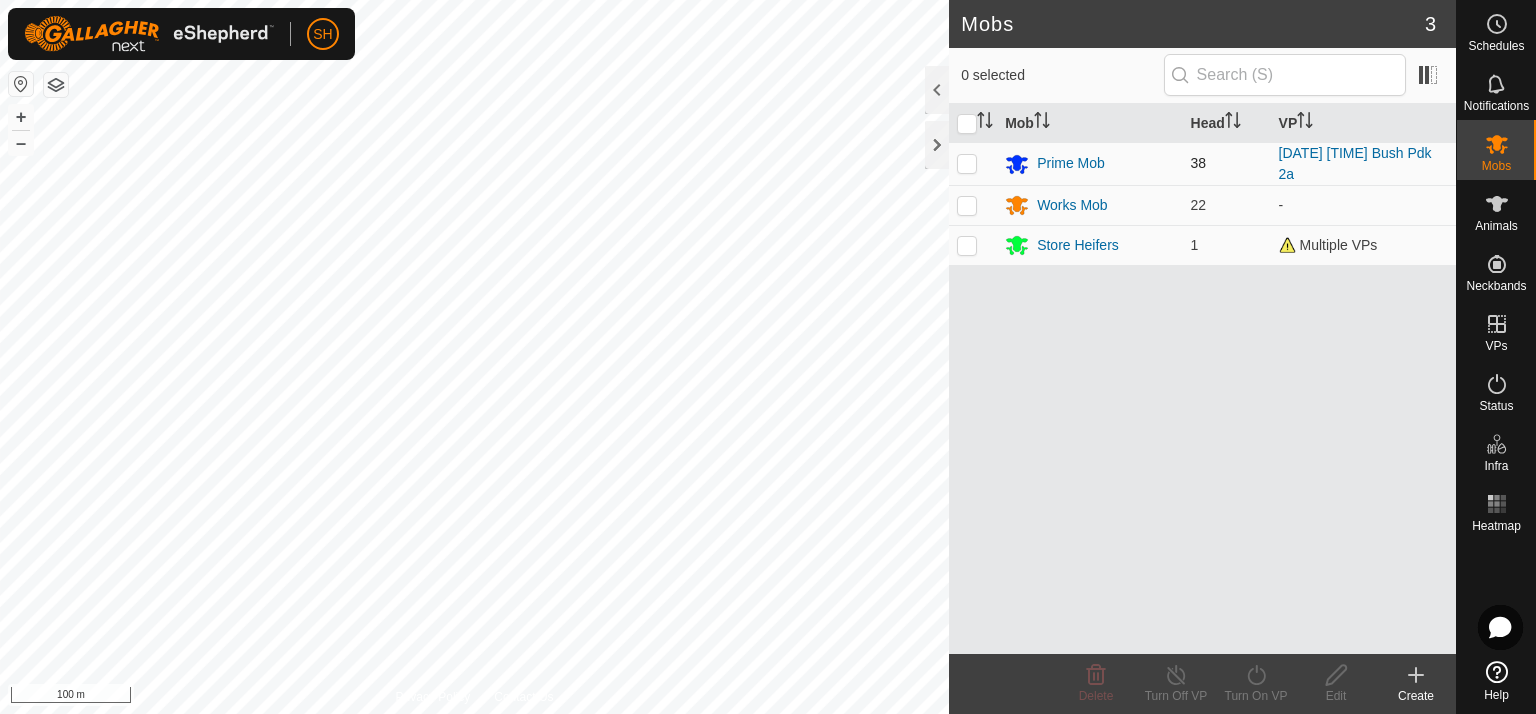 click at bounding box center (967, 163) 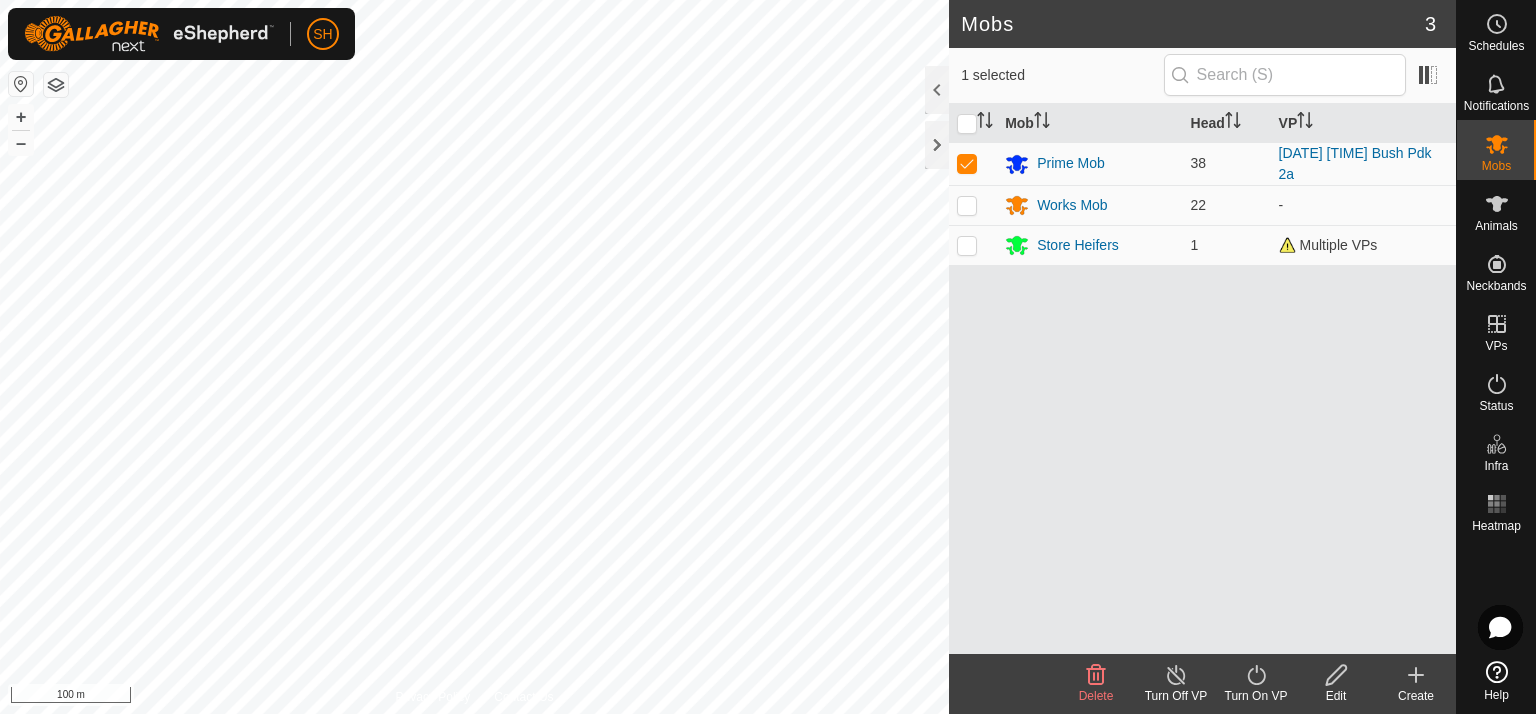 click 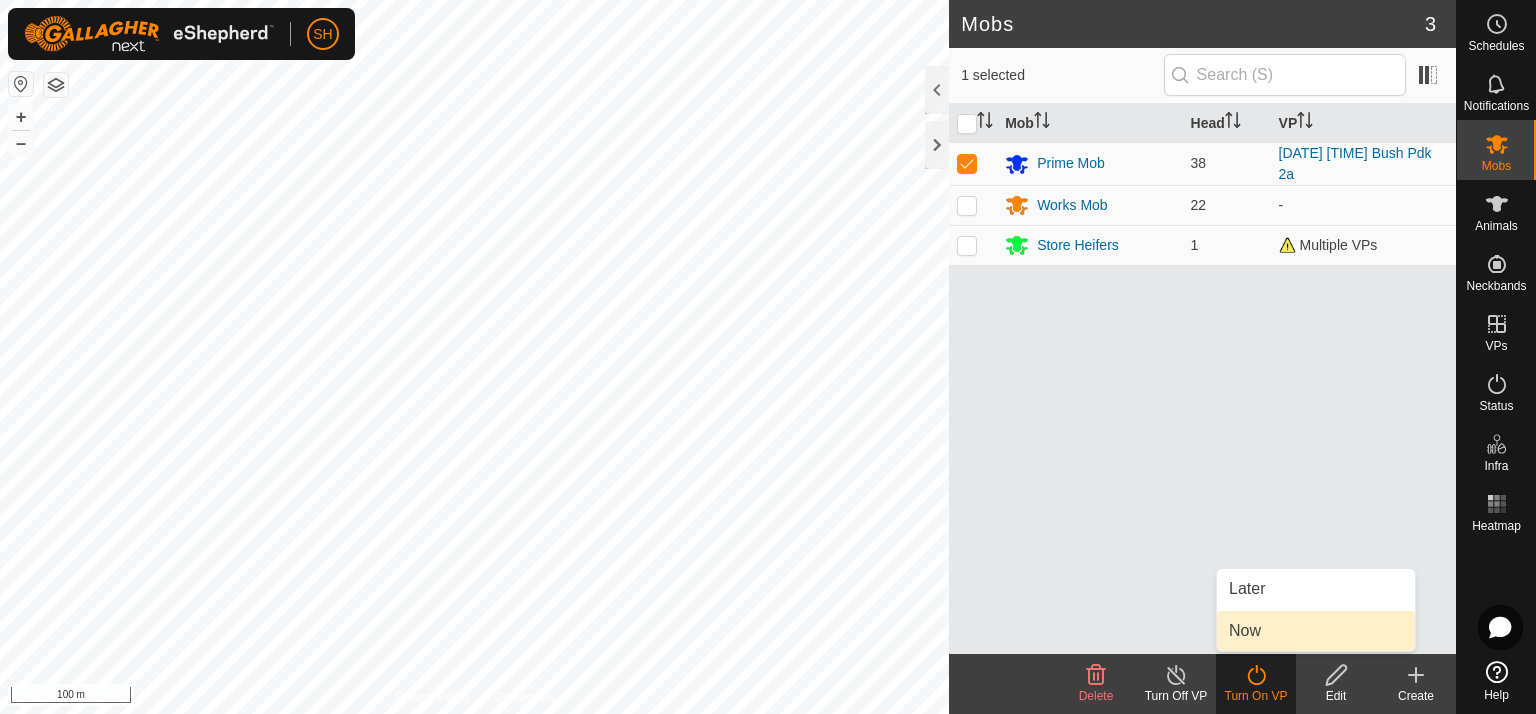 click on "Now" at bounding box center [1316, 631] 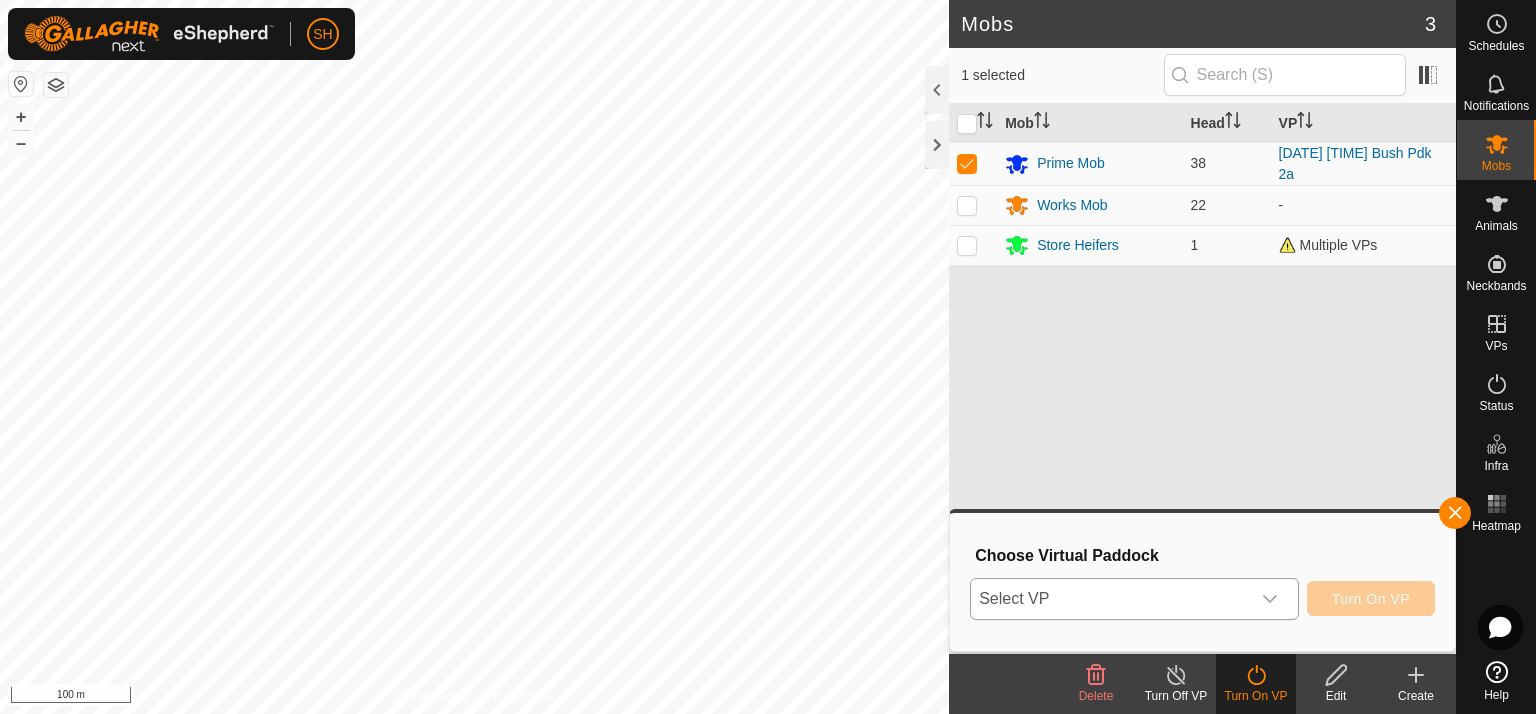 click 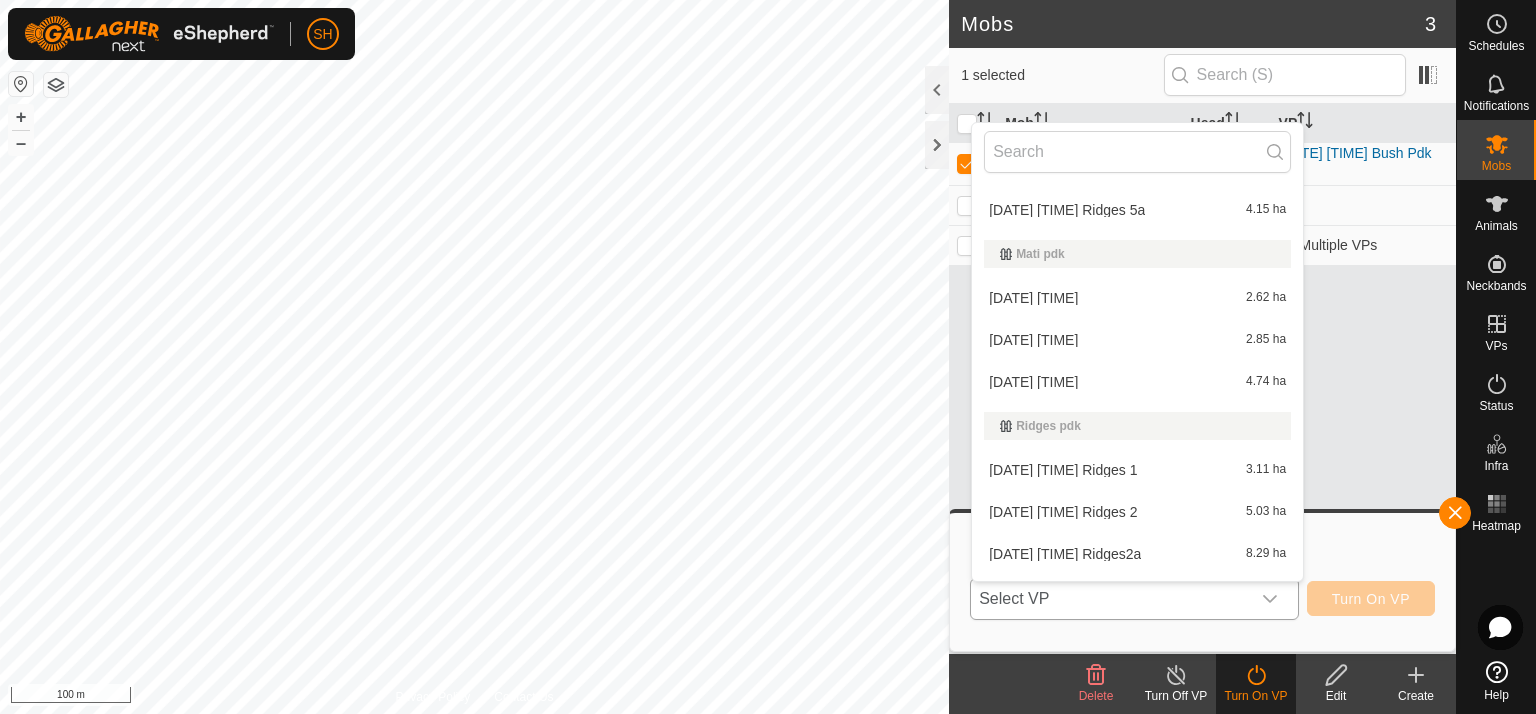scroll, scrollTop: 605, scrollLeft: 0, axis: vertical 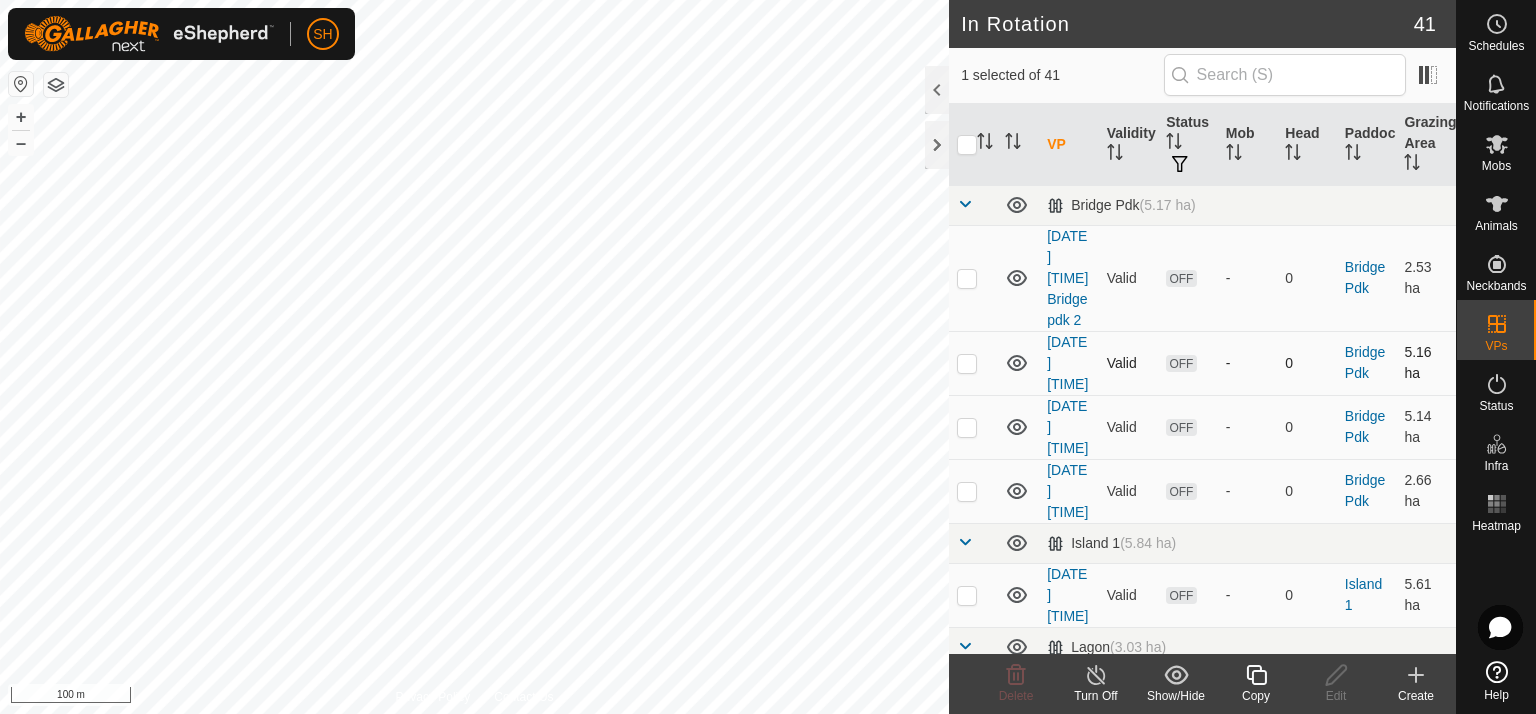 click at bounding box center [967, 363] 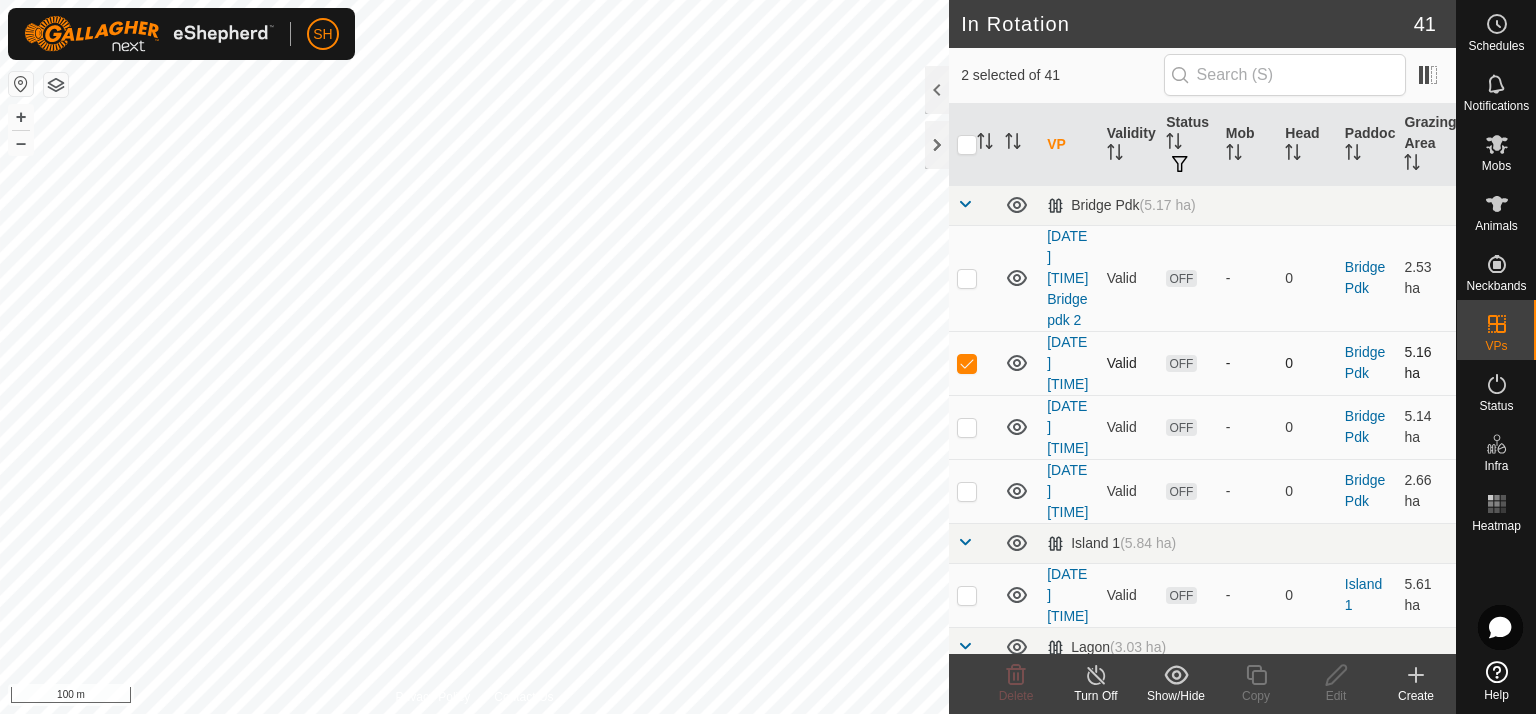 click at bounding box center [967, 363] 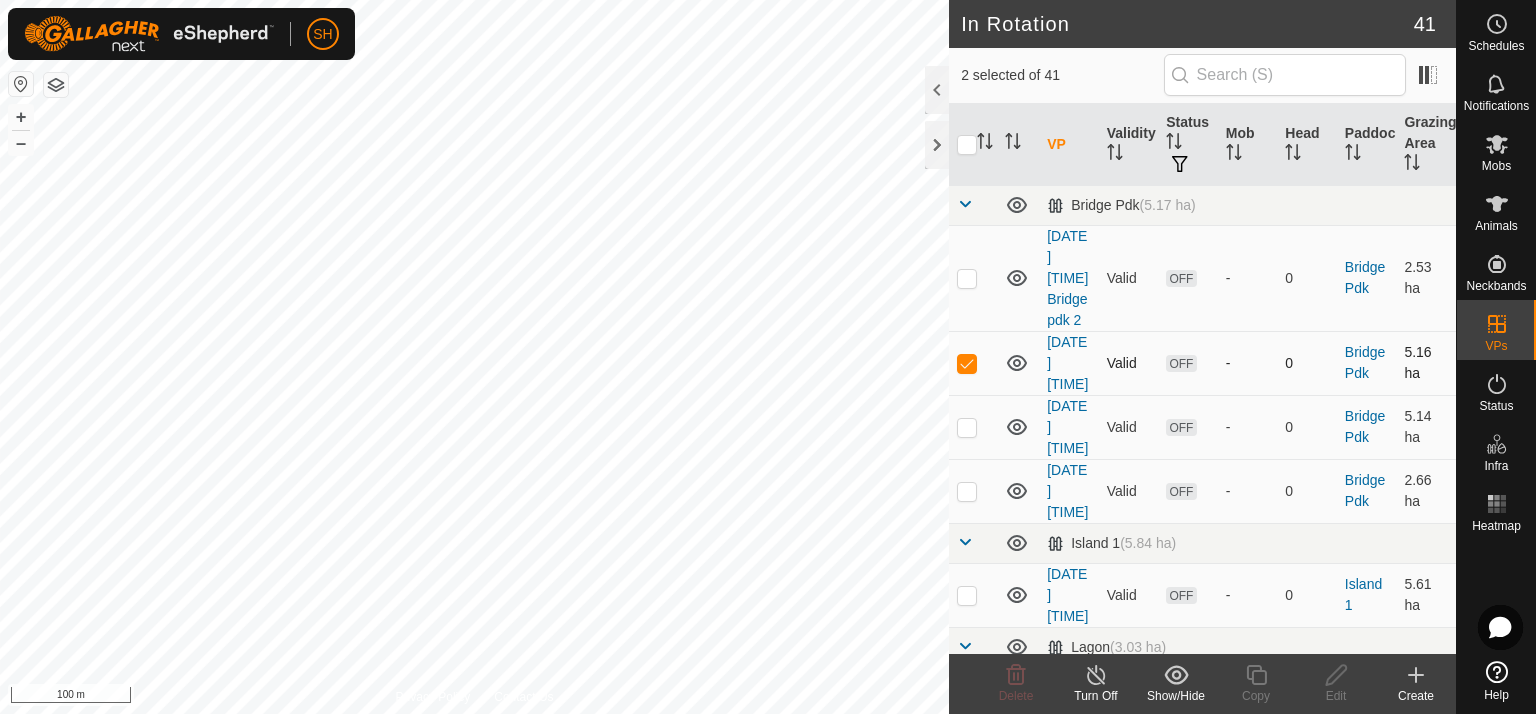 checkbox on "false" 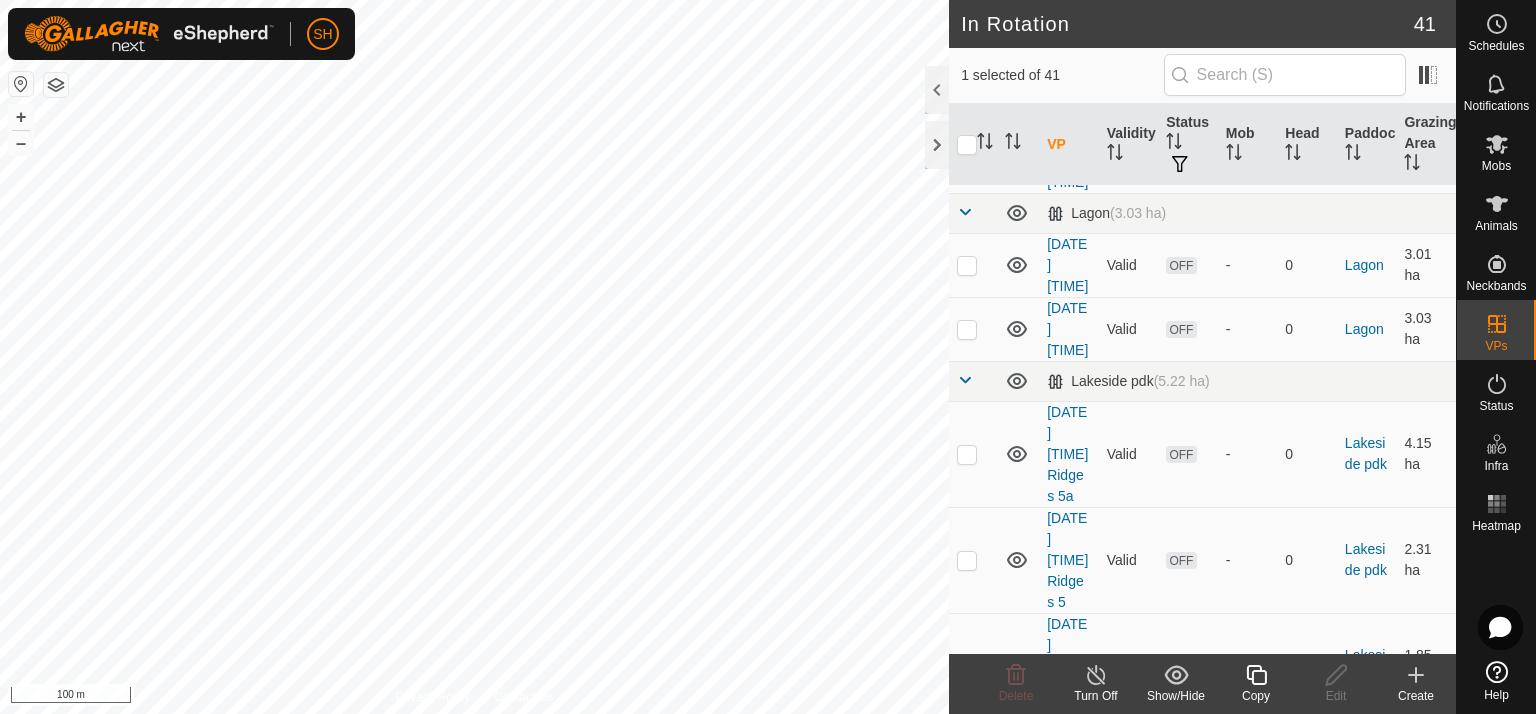 scroll, scrollTop: 458, scrollLeft: 0, axis: vertical 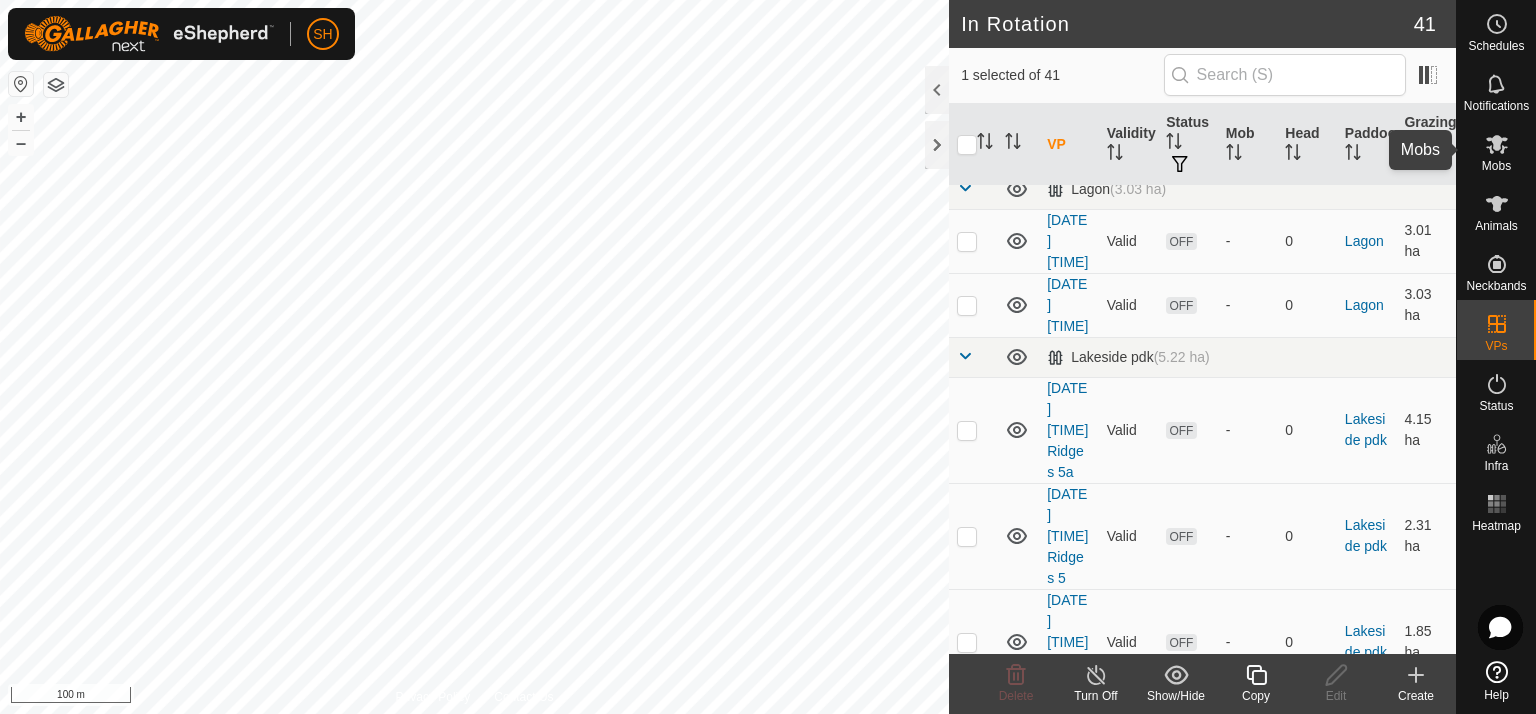 click 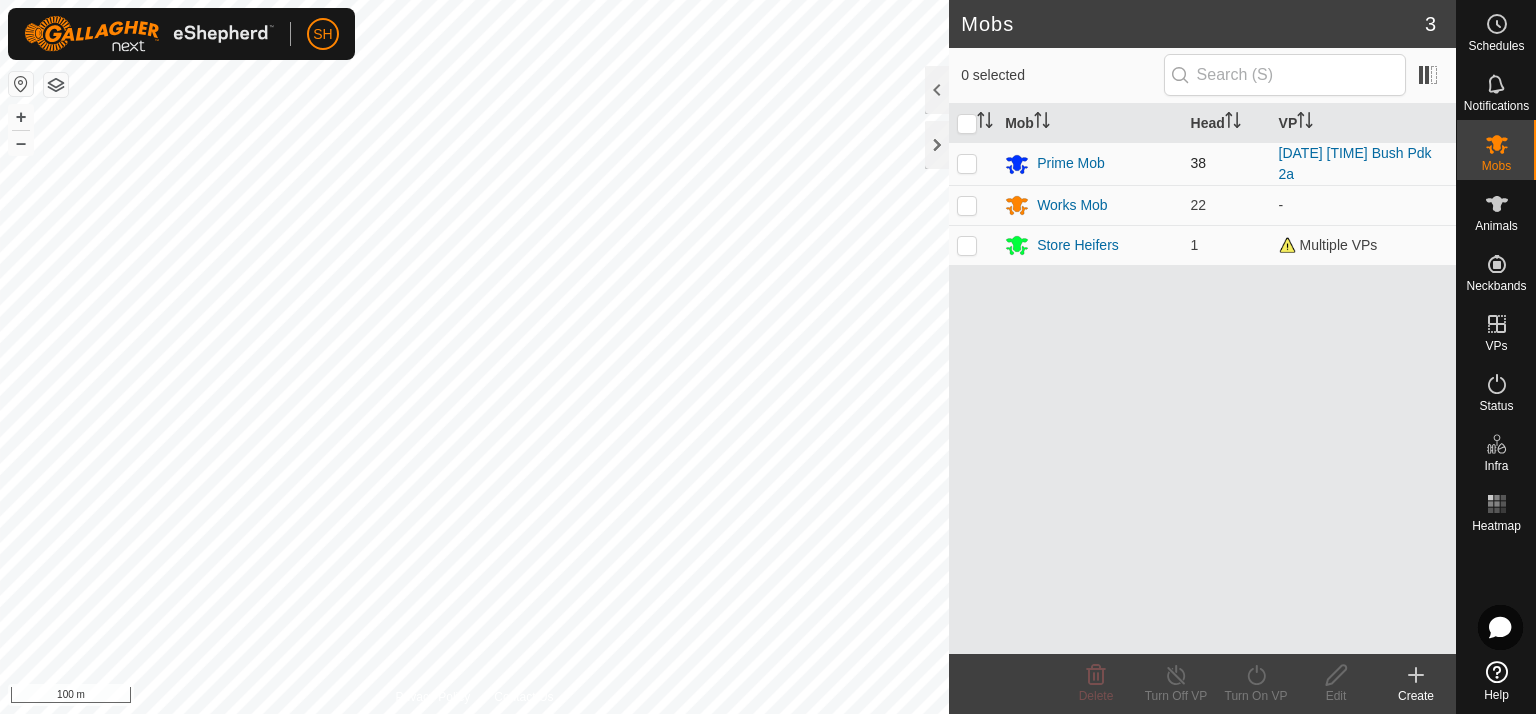 click at bounding box center (967, 163) 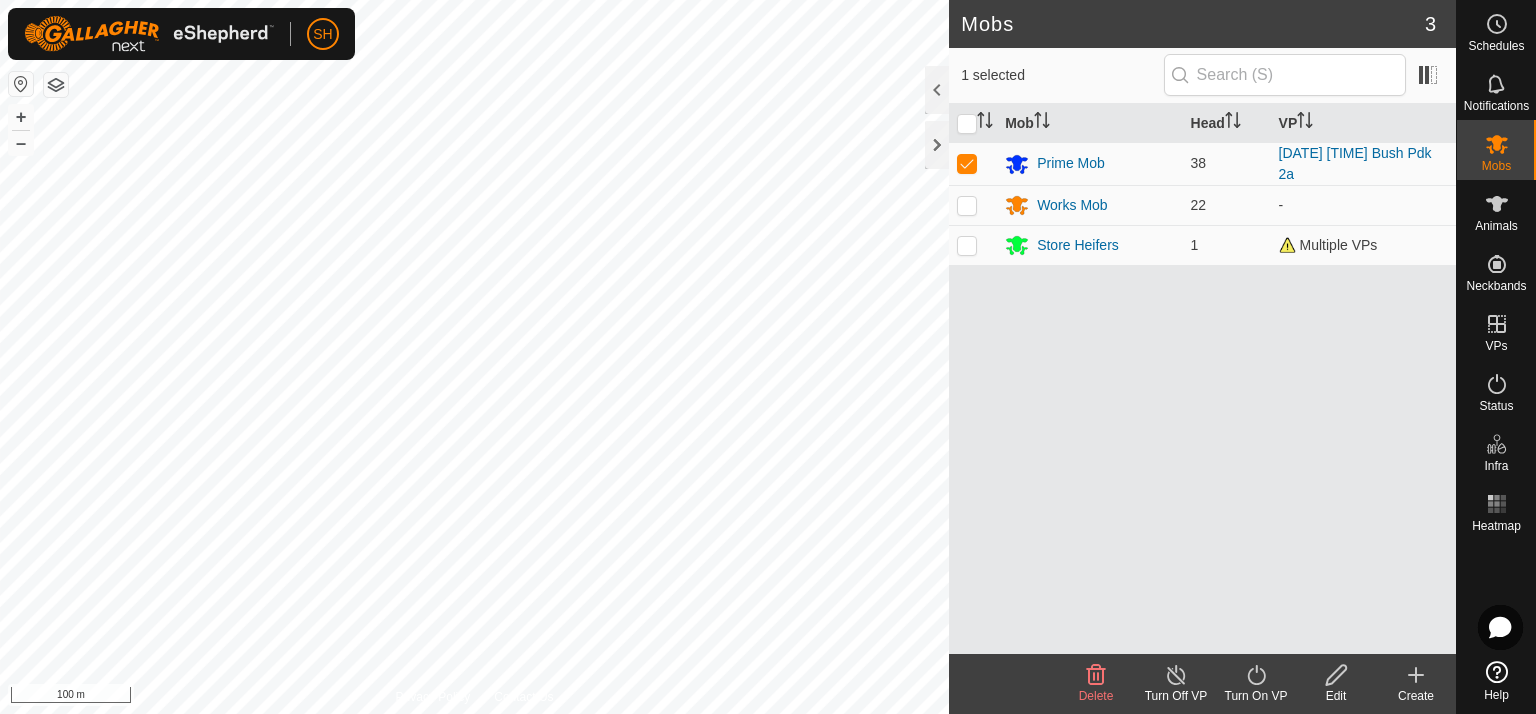 click 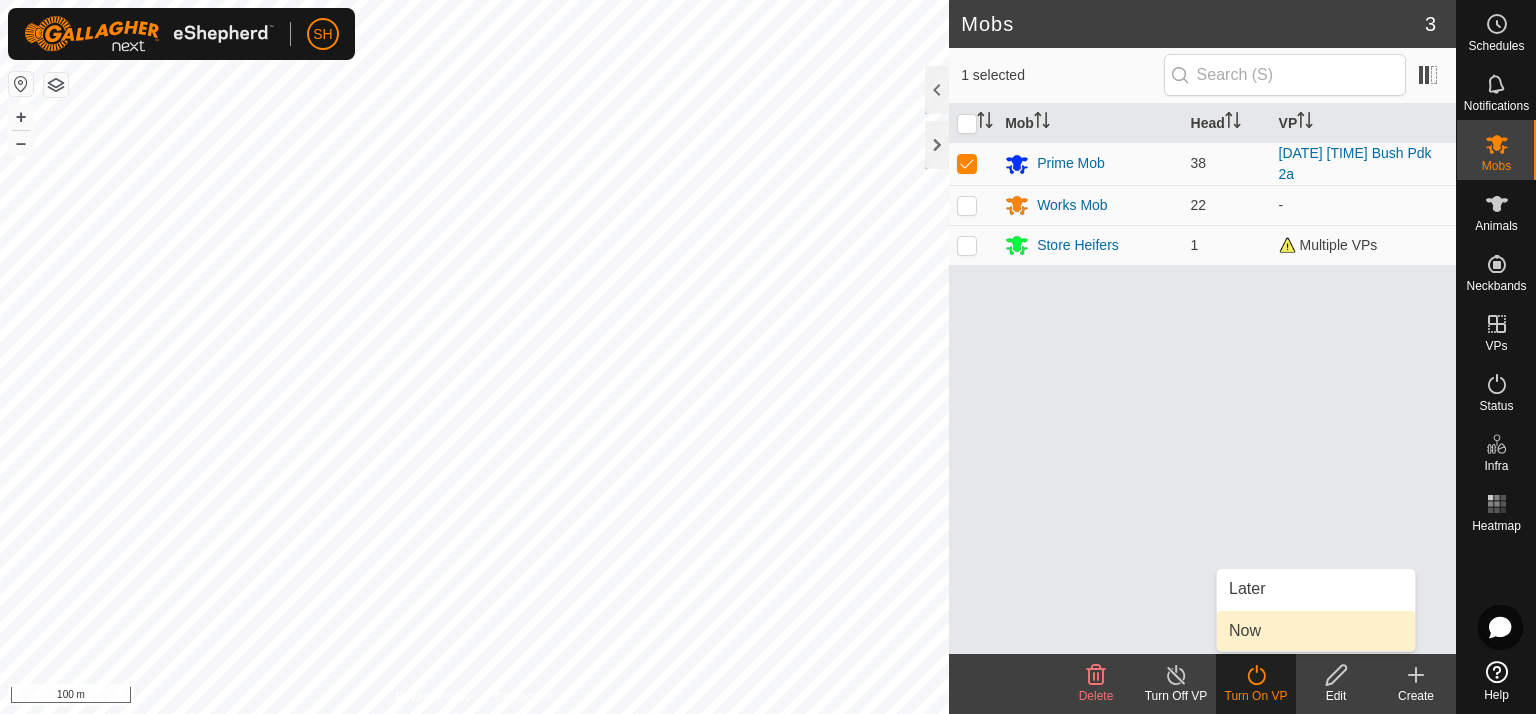 click on "Now" at bounding box center [1316, 631] 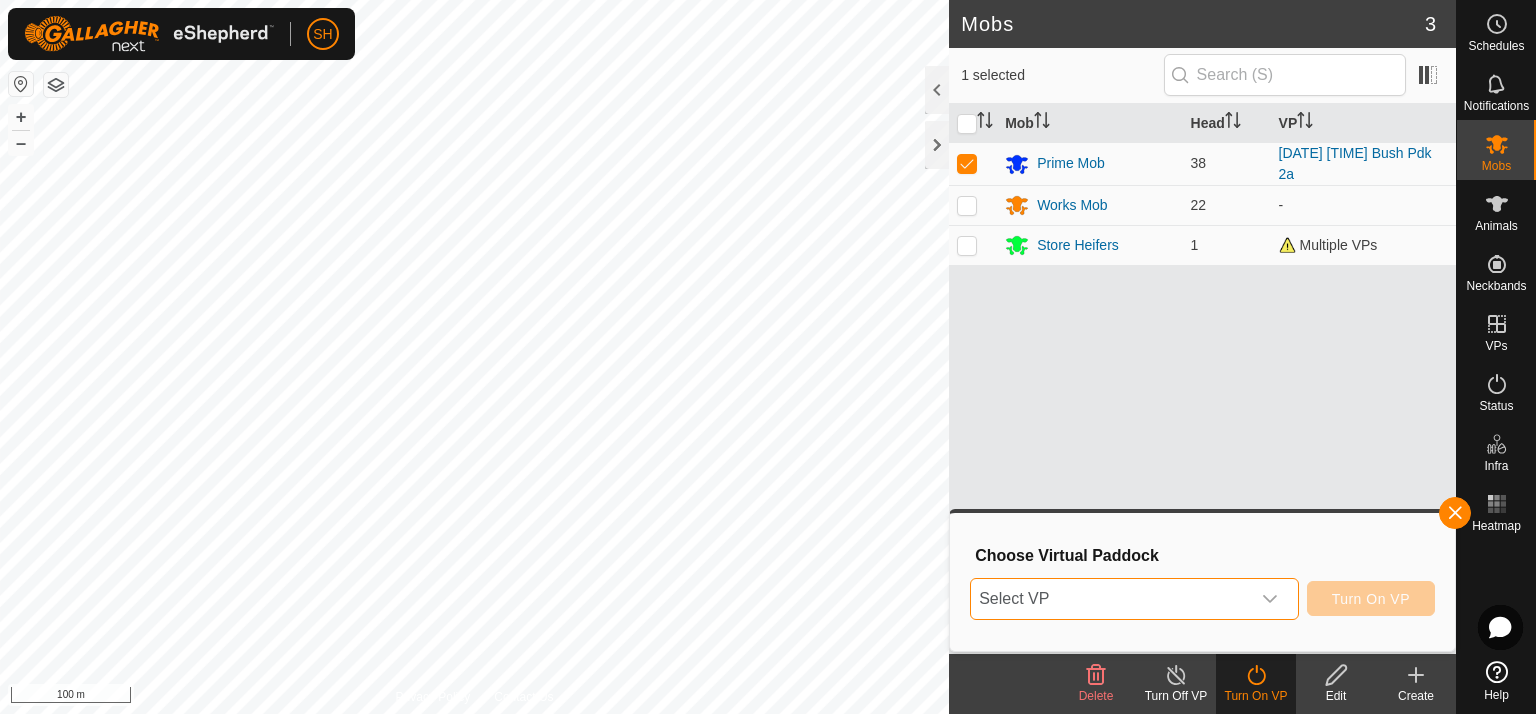click on "Select VP" at bounding box center [1110, 599] 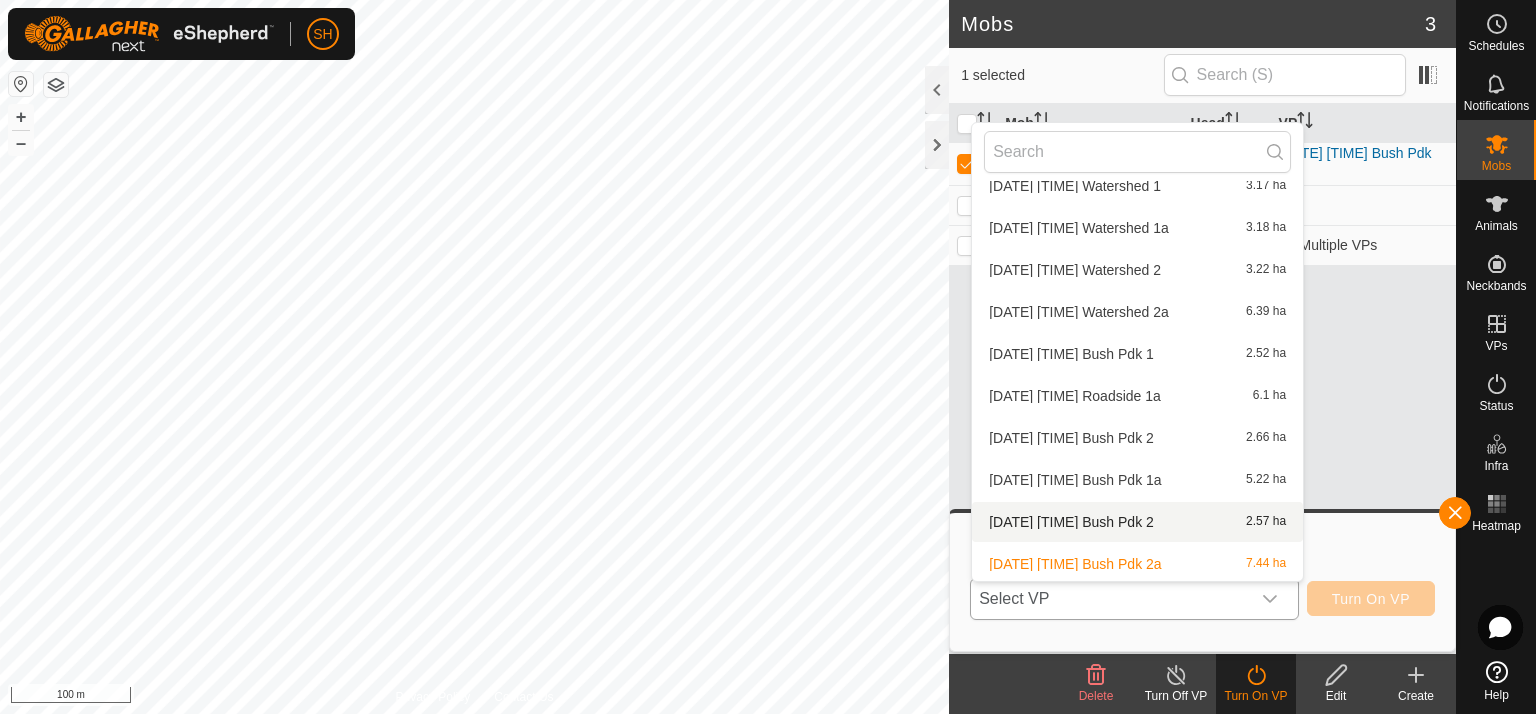 scroll, scrollTop: 1268, scrollLeft: 0, axis: vertical 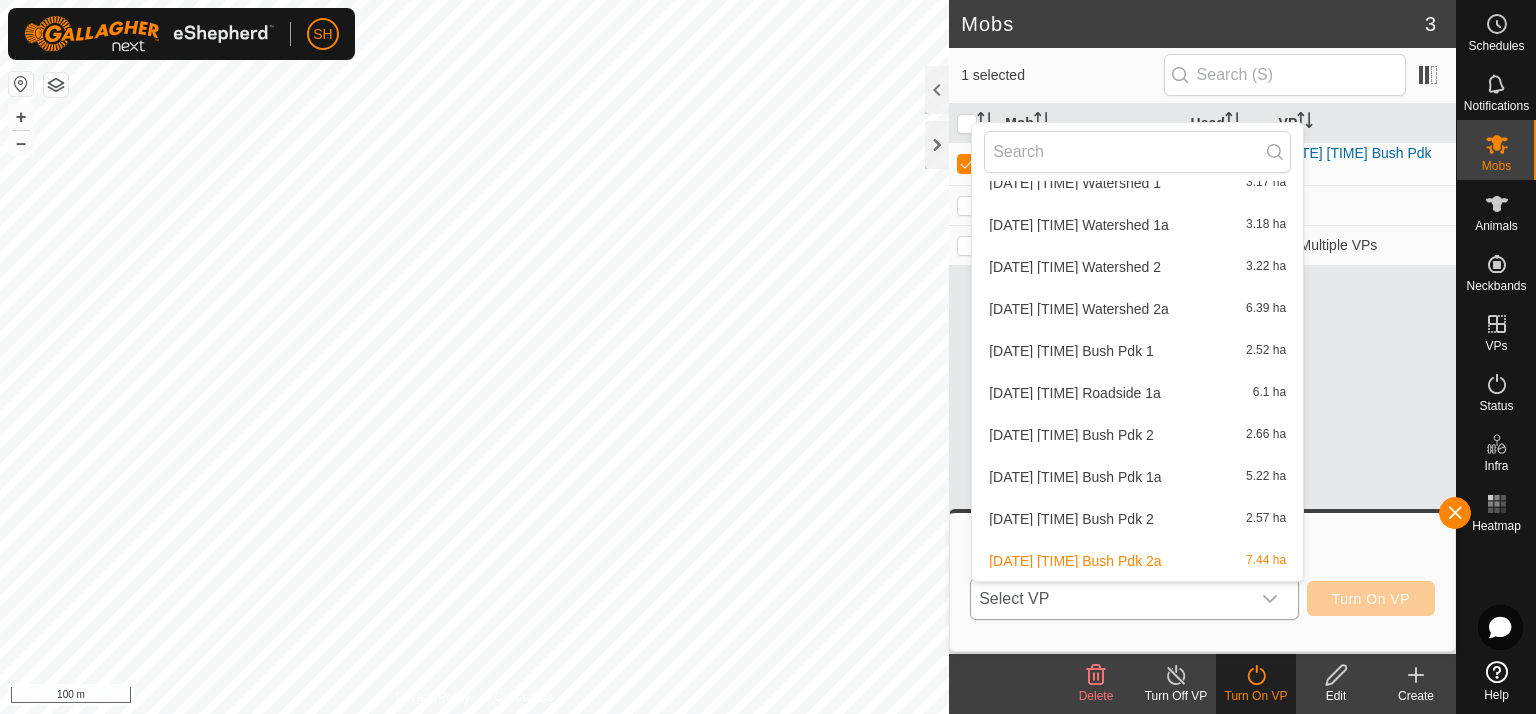 drag, startPoint x: 1140, startPoint y: 514, endPoint x: 1079, endPoint y: 512, distance: 61.03278 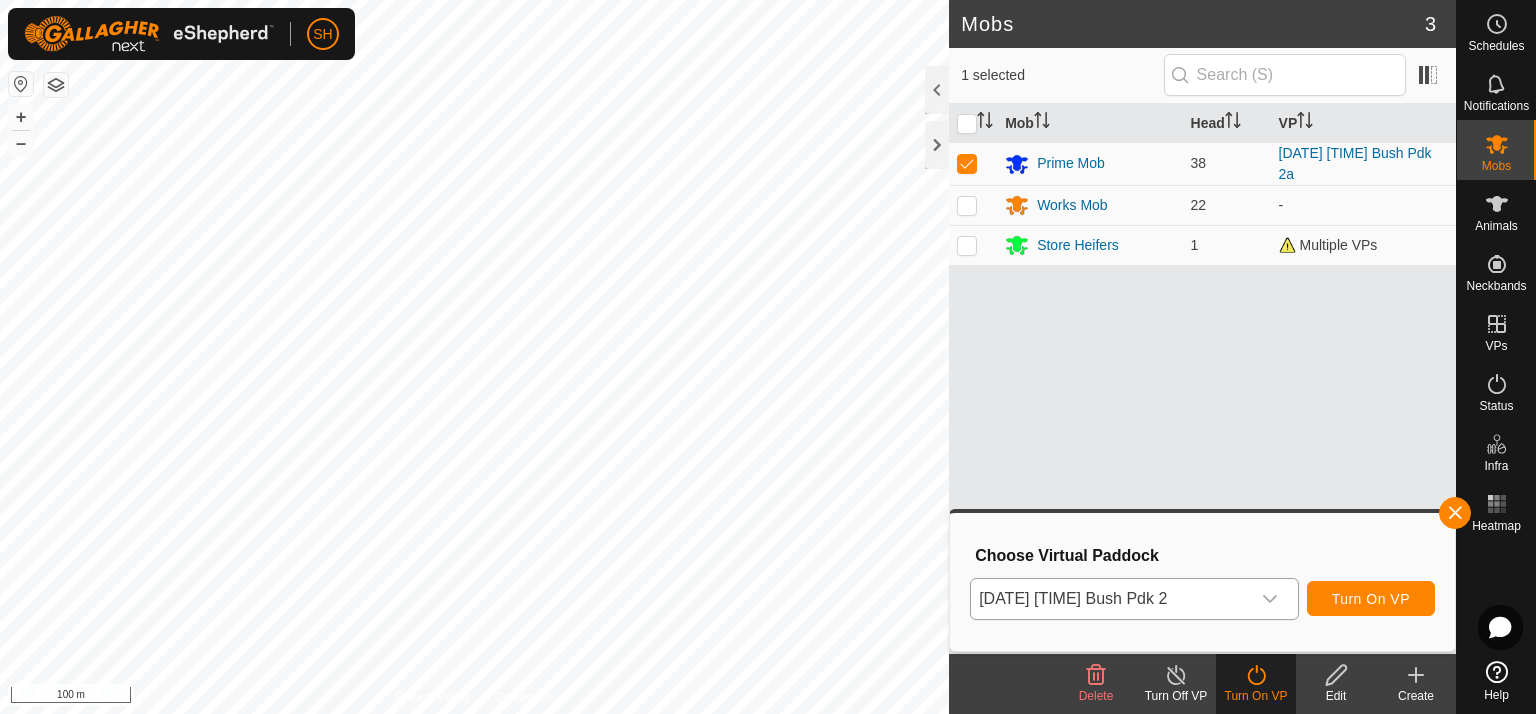 click 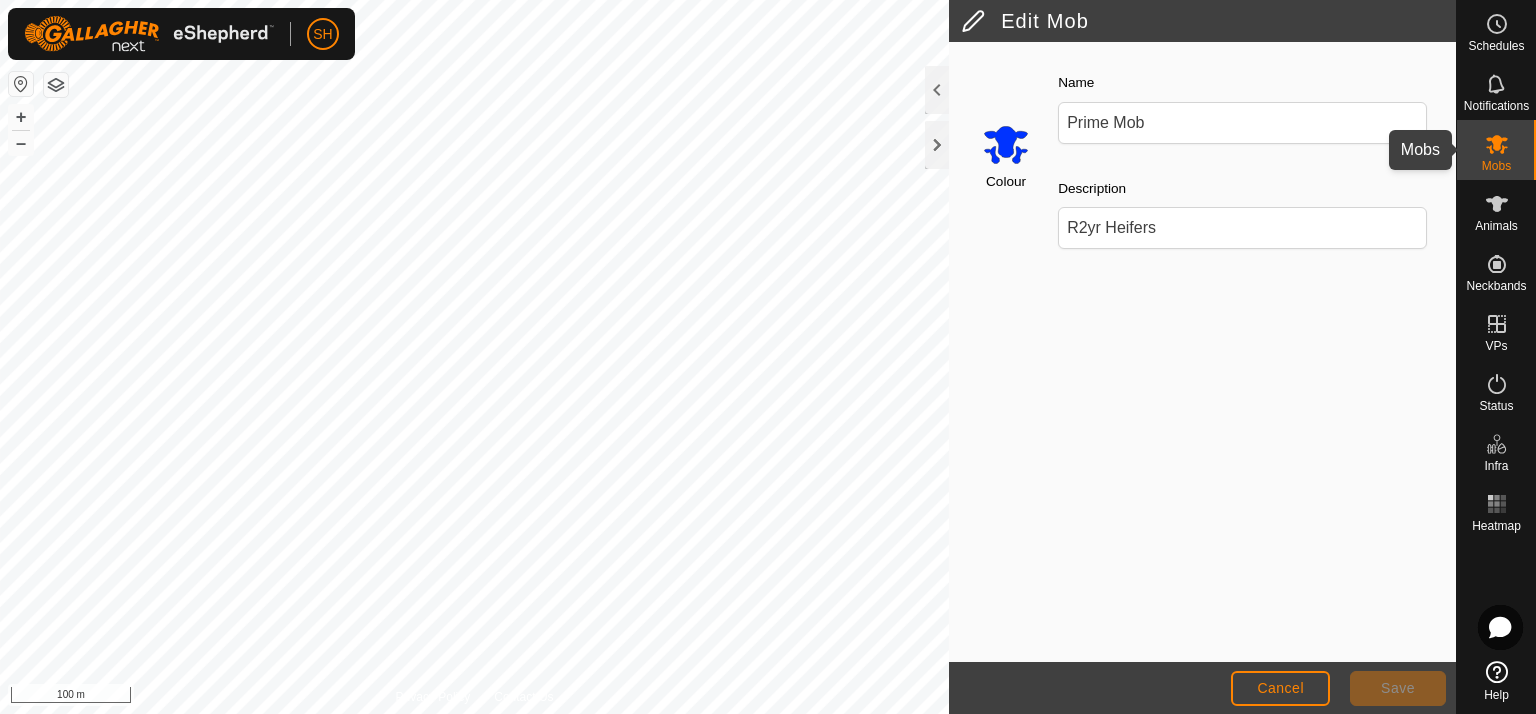 click 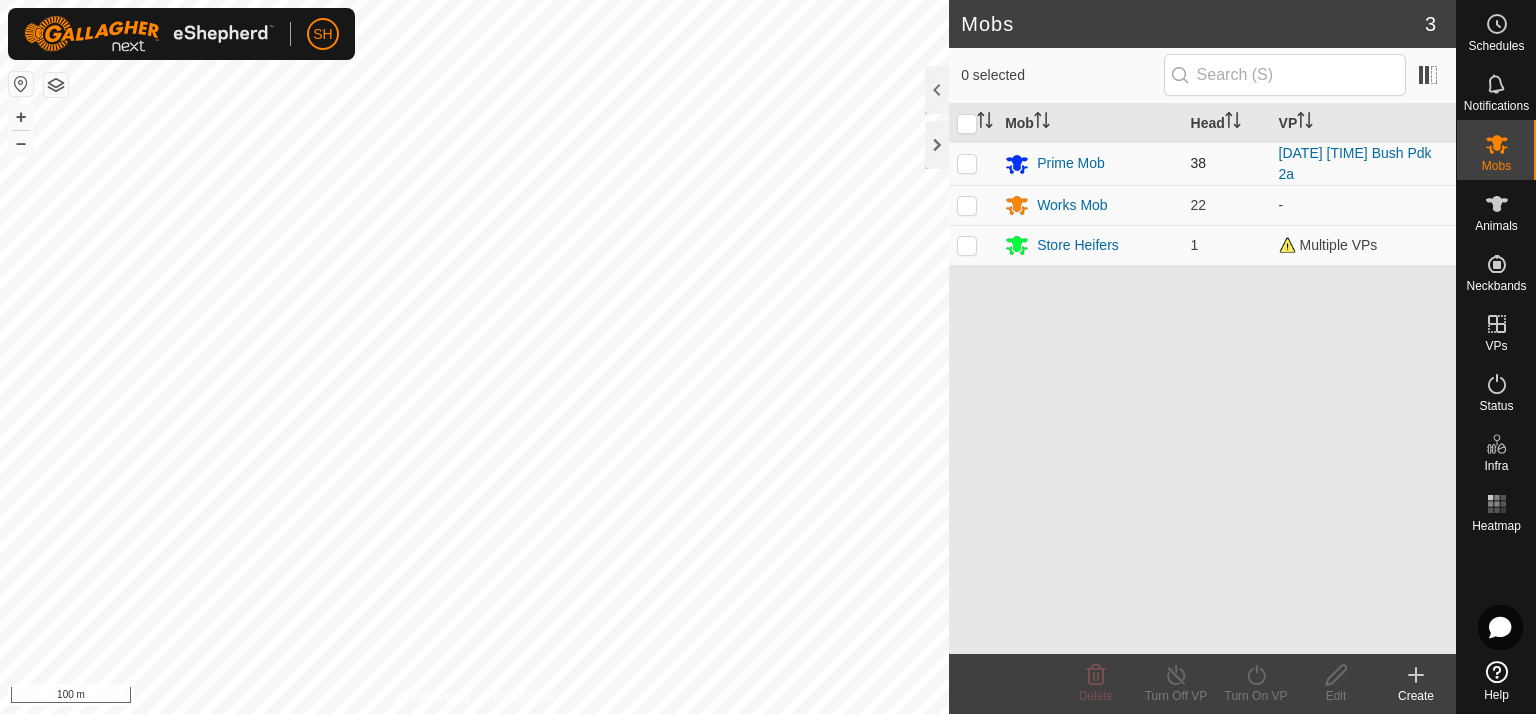 click at bounding box center [967, 163] 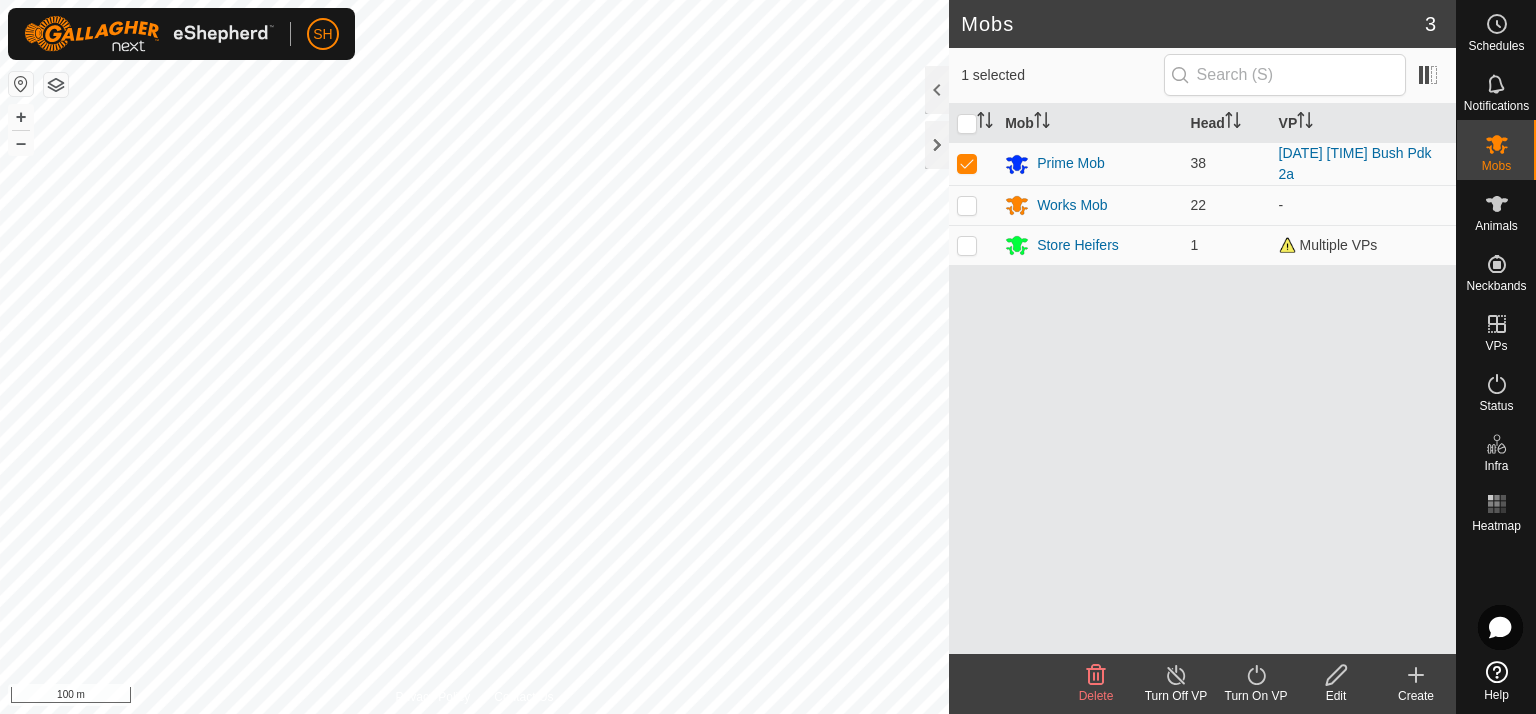 click 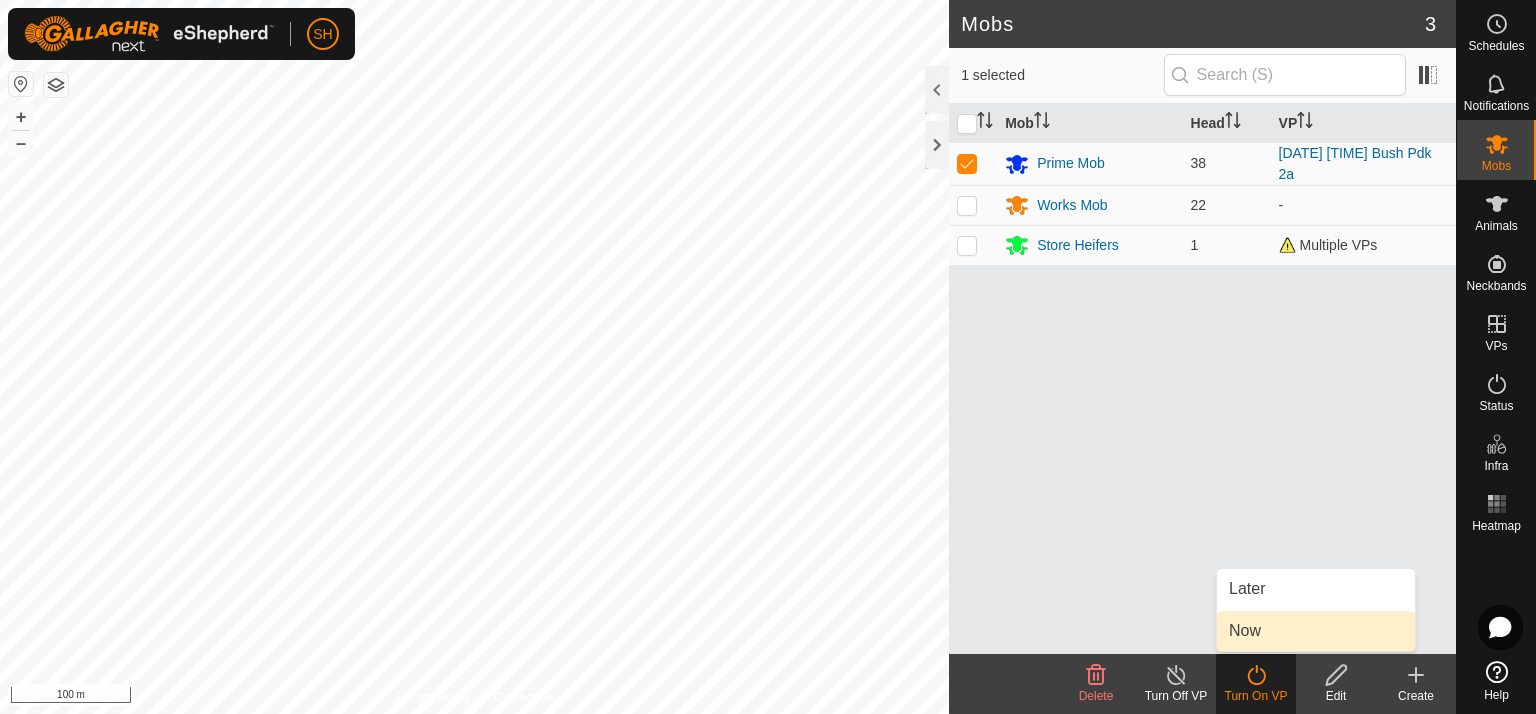 click on "Now" at bounding box center [1316, 631] 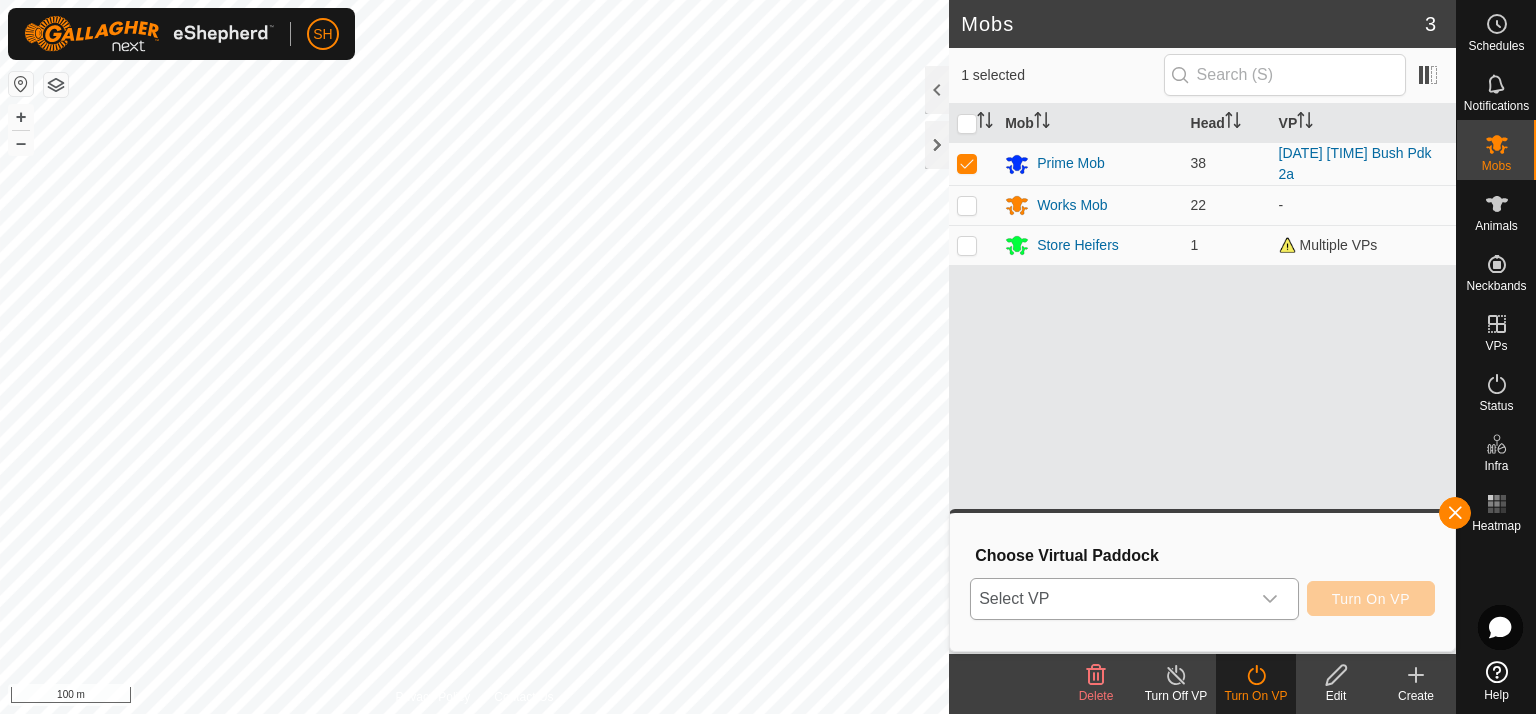 click 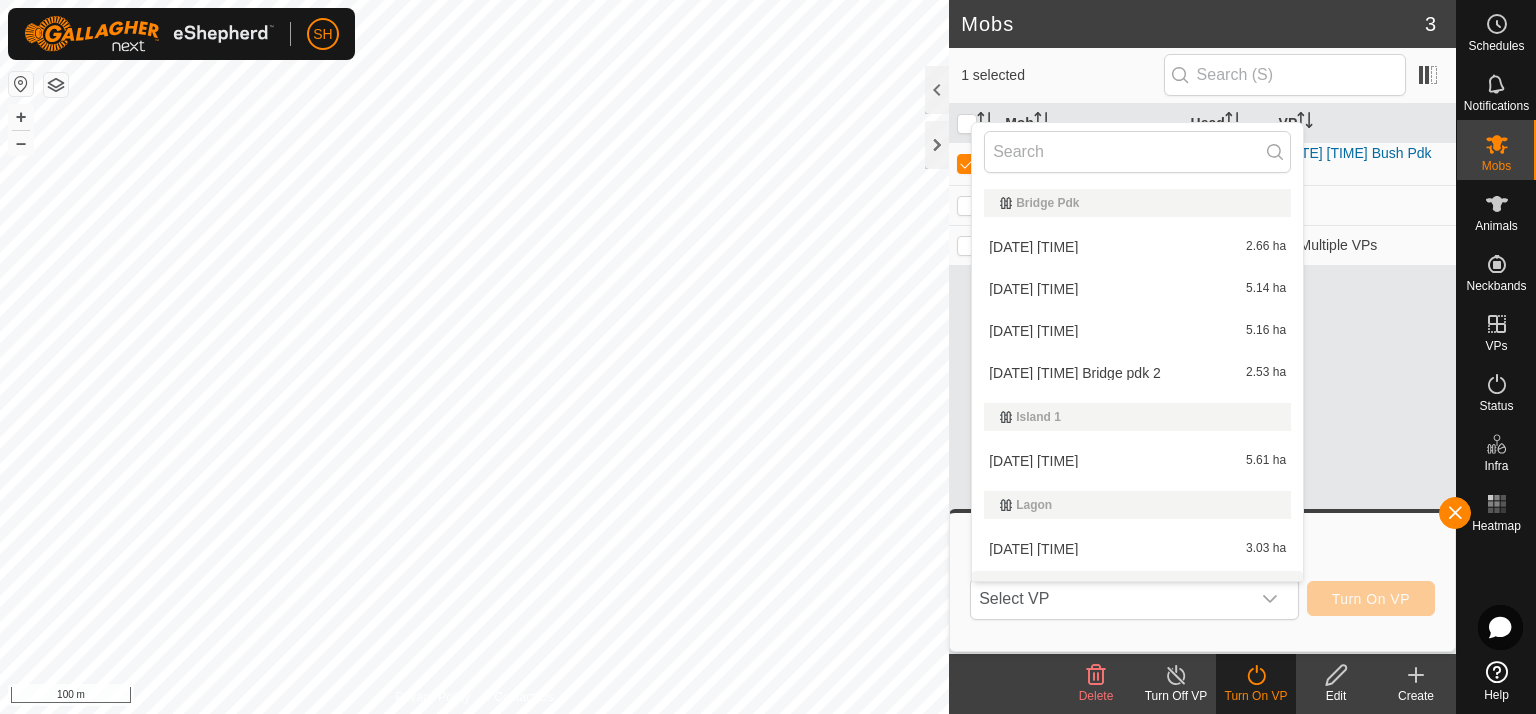 scroll, scrollTop: 30, scrollLeft: 0, axis: vertical 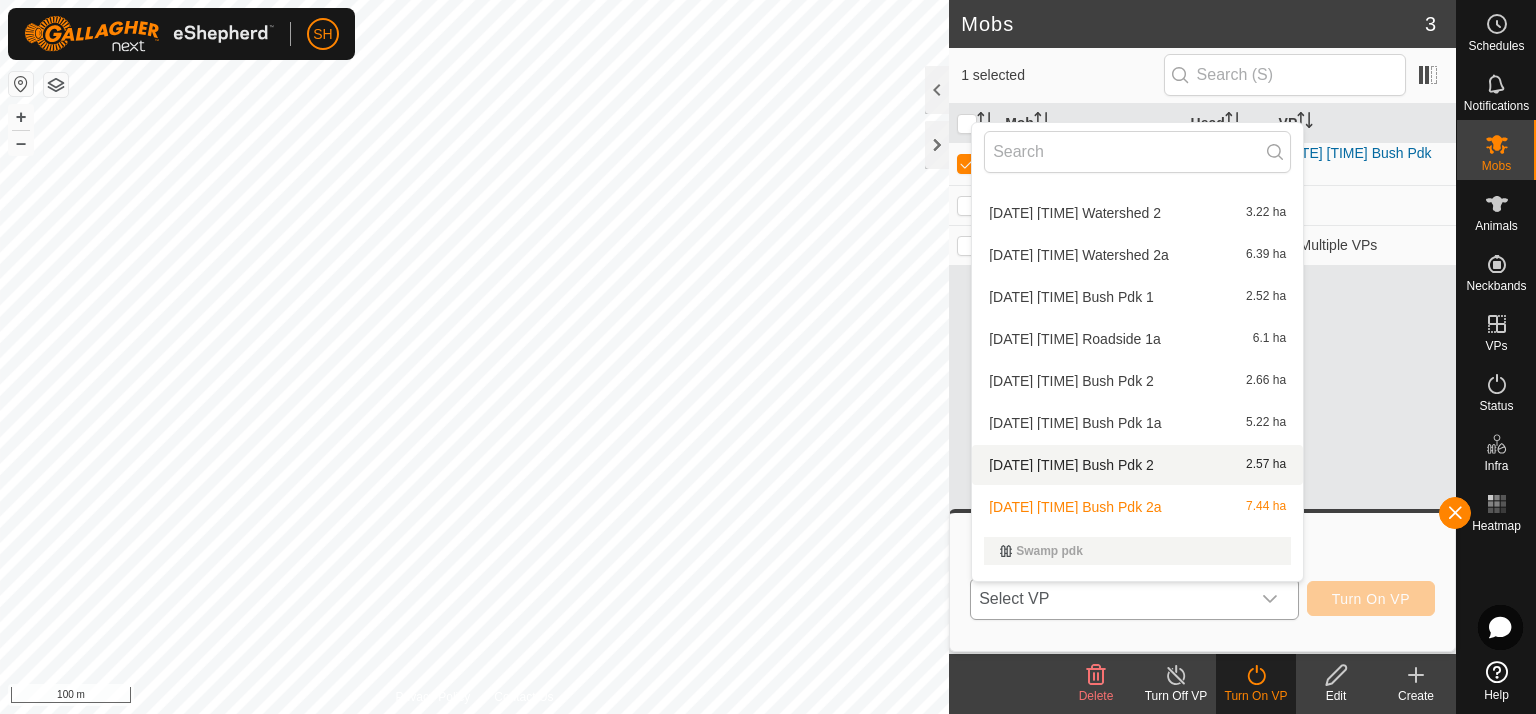 click on "[DATE] [TIME] Bush Pdk 2  2.57 ha" at bounding box center [1137, 465] 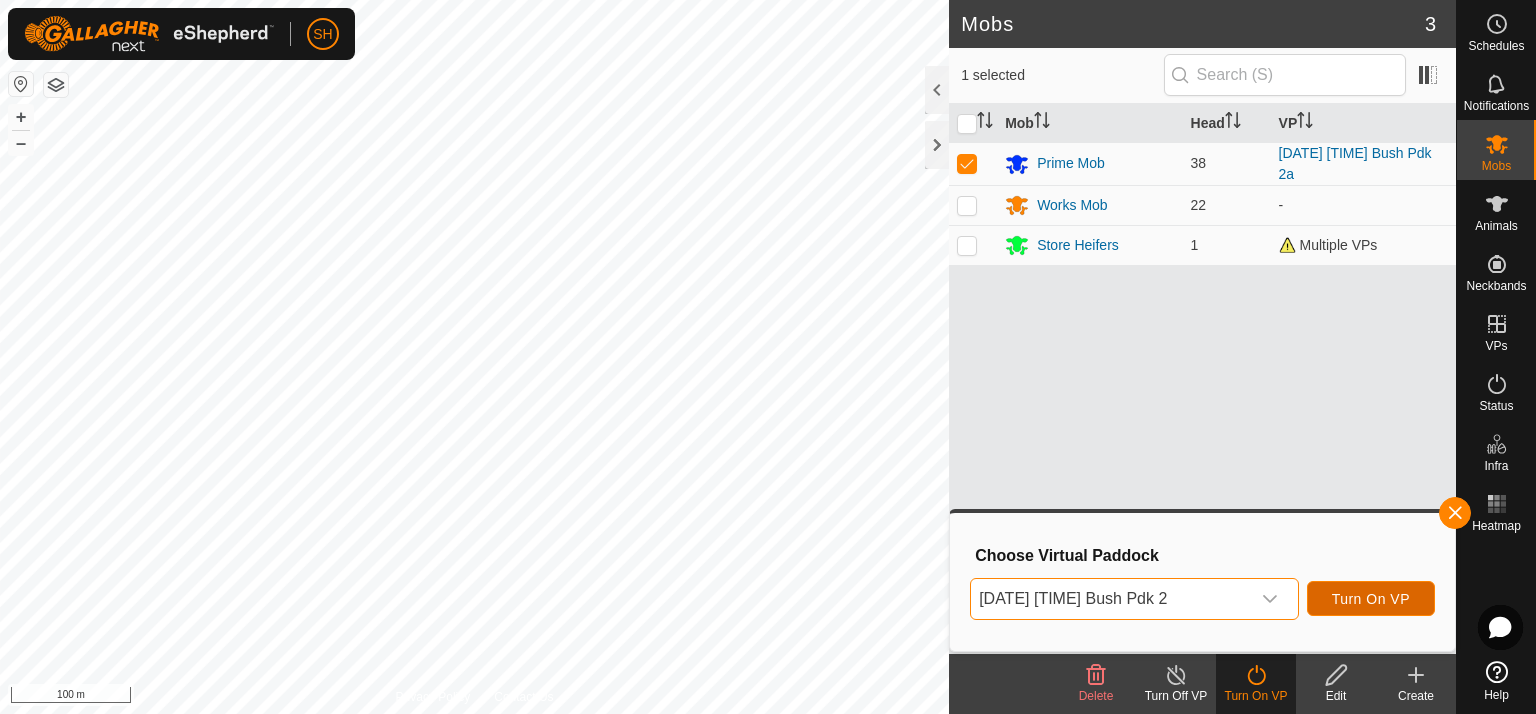 click on "Turn On VP" at bounding box center [1371, 599] 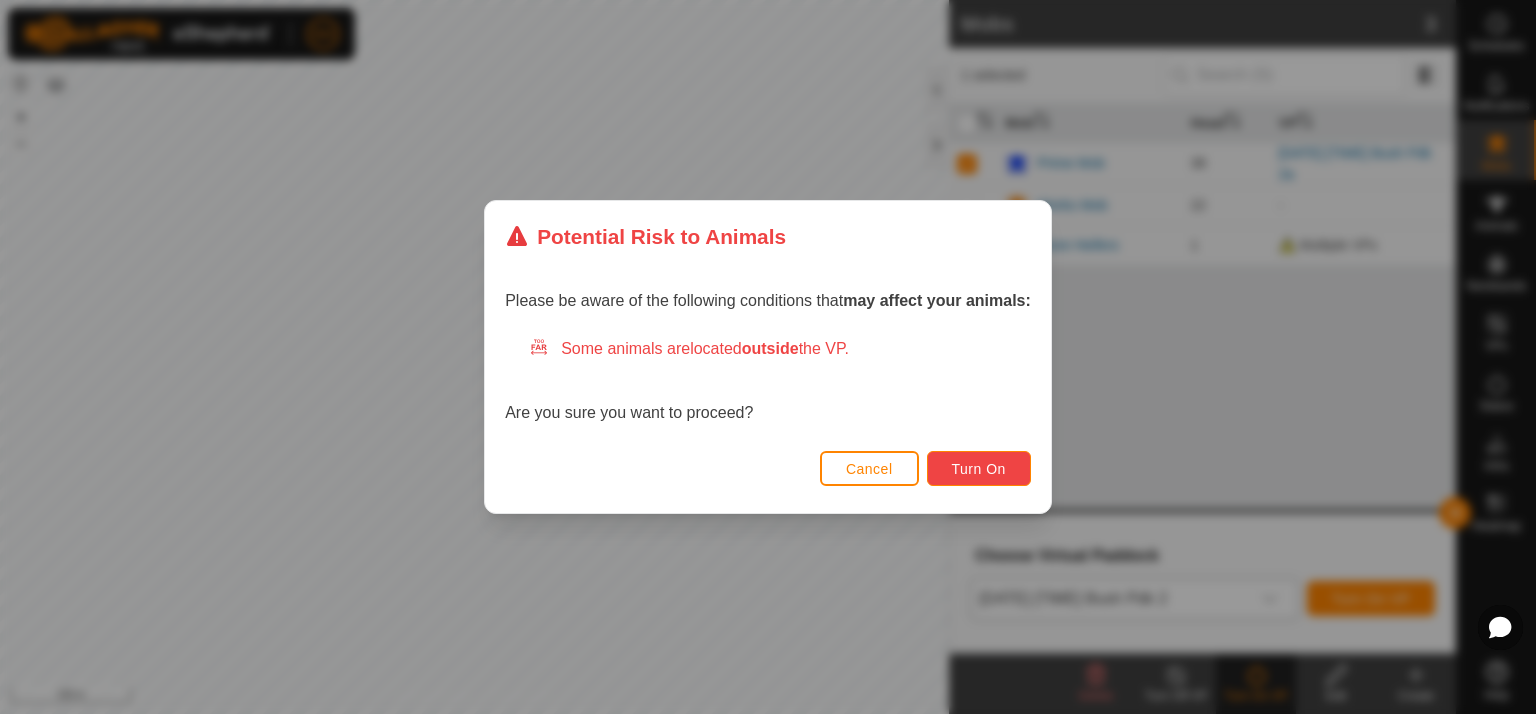 click on "Turn On" at bounding box center (979, 469) 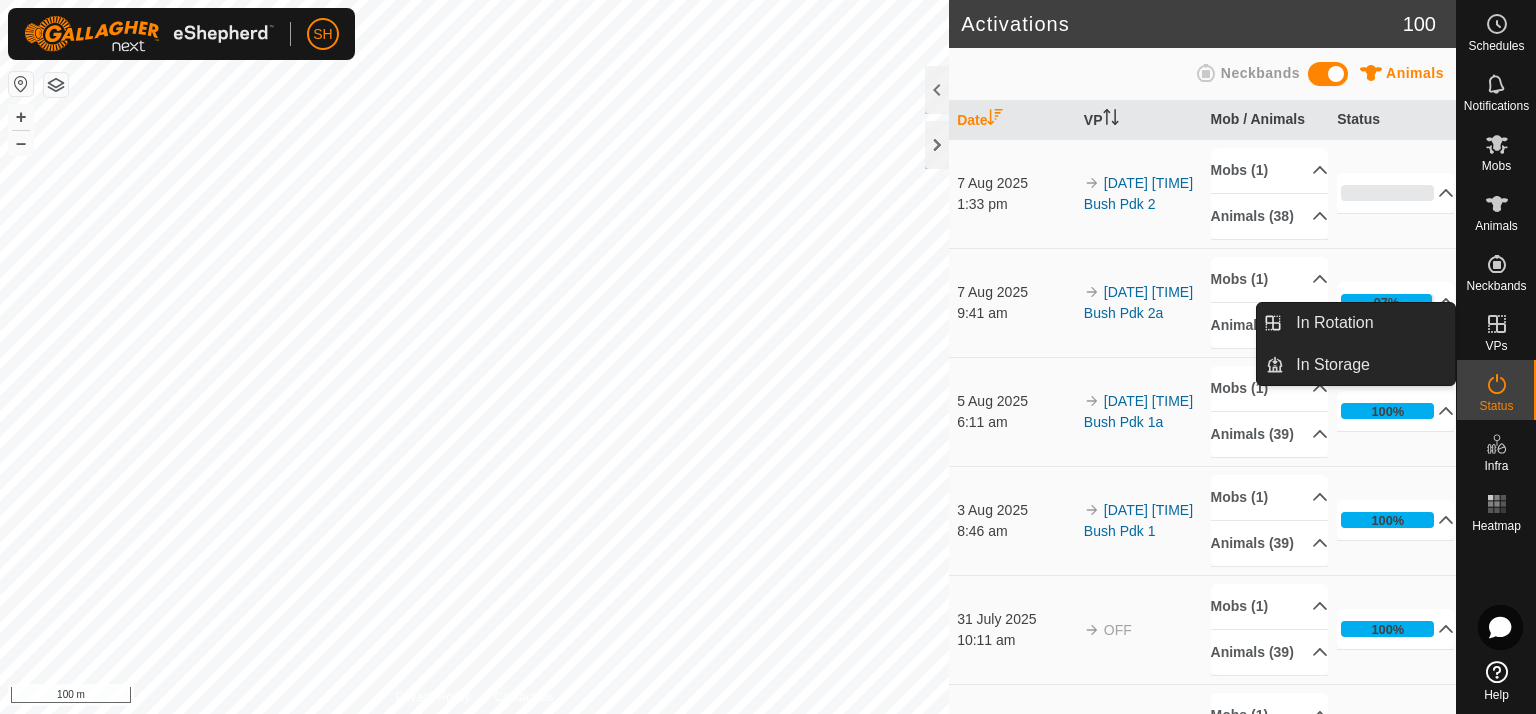 click 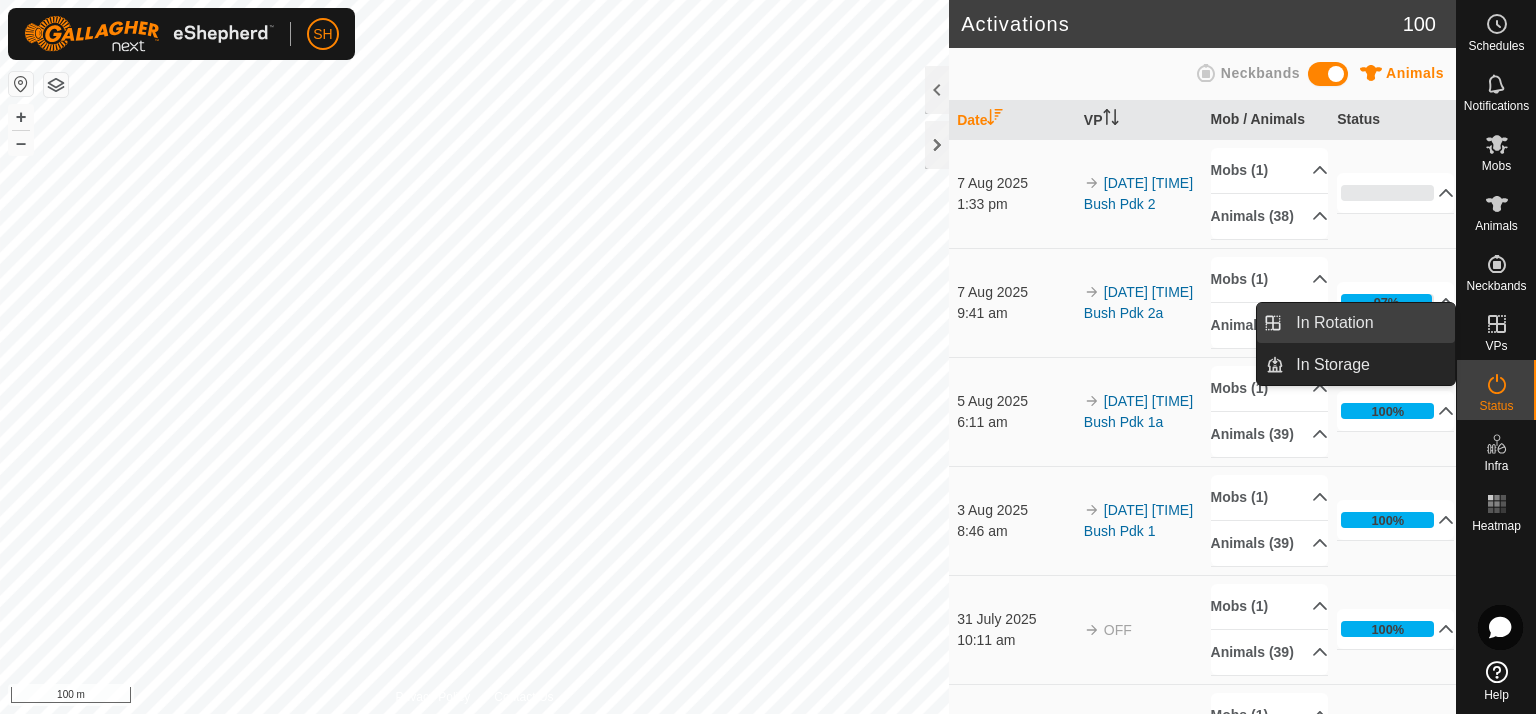 click on "In Rotation" at bounding box center [1369, 323] 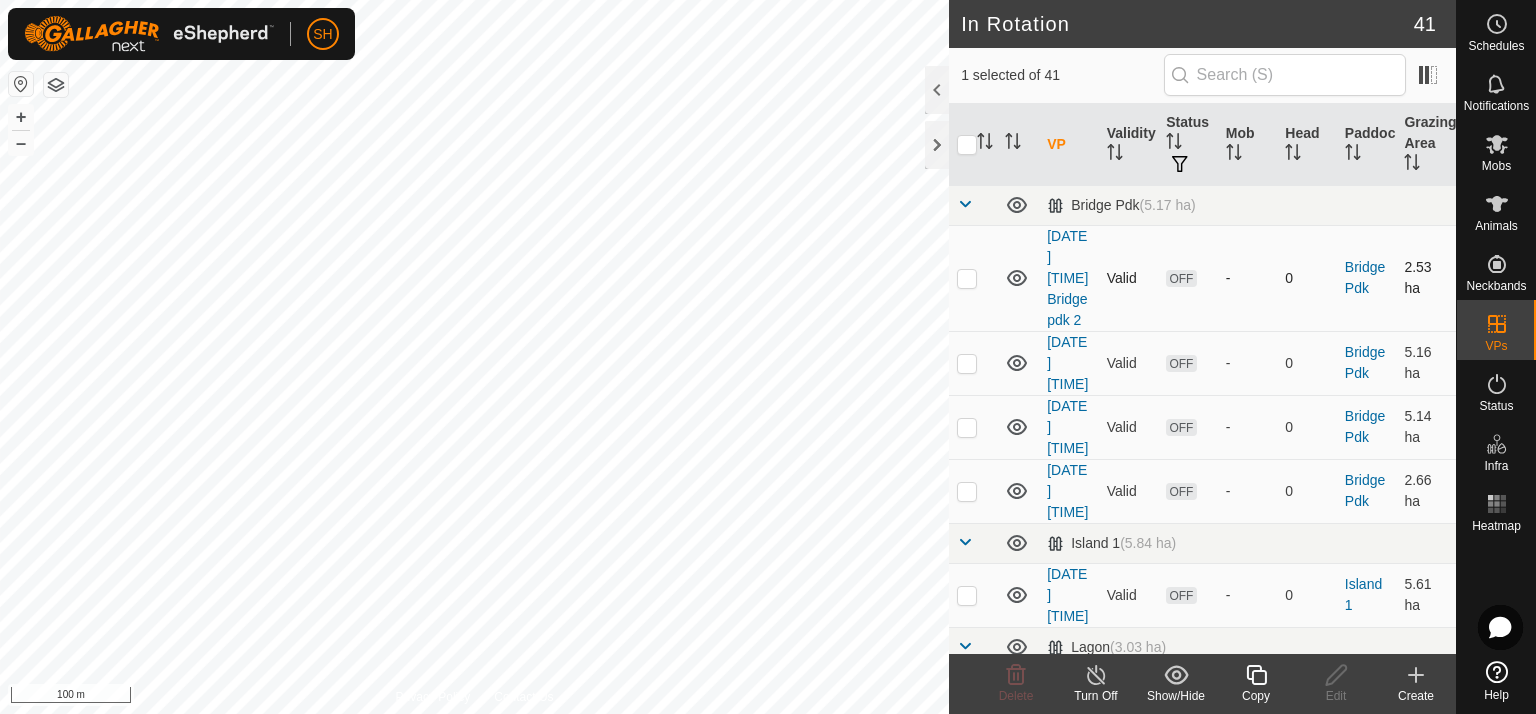 checkbox on "true" 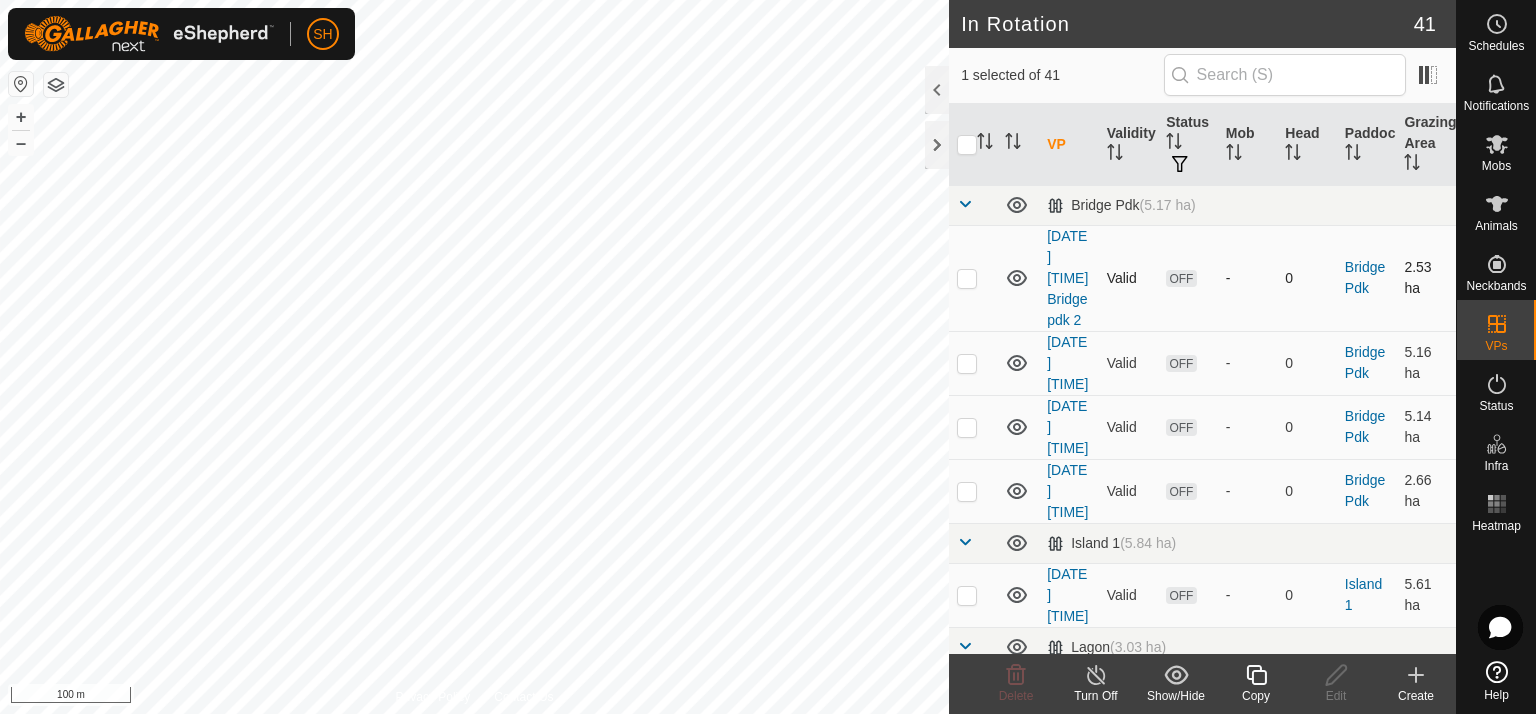 checkbox on "false" 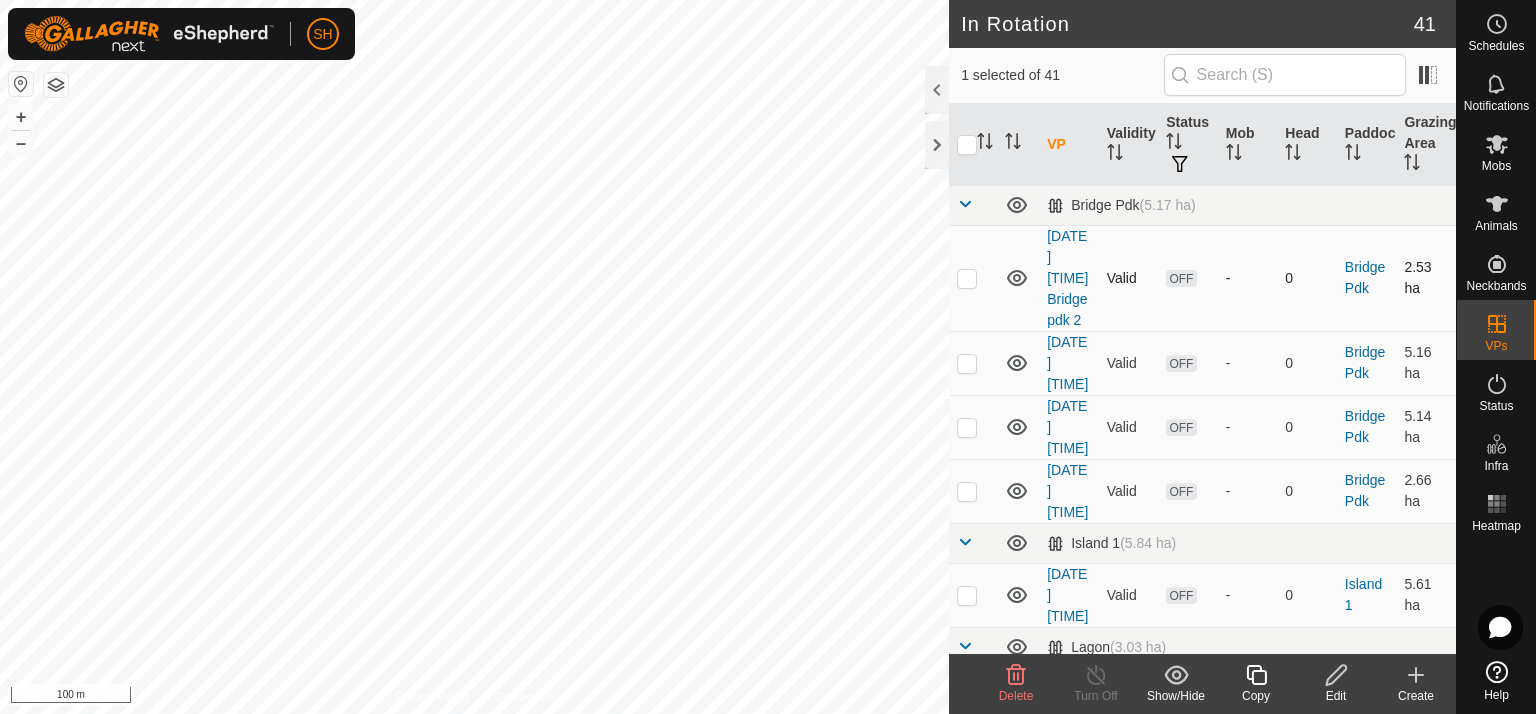 checkbox on "true" 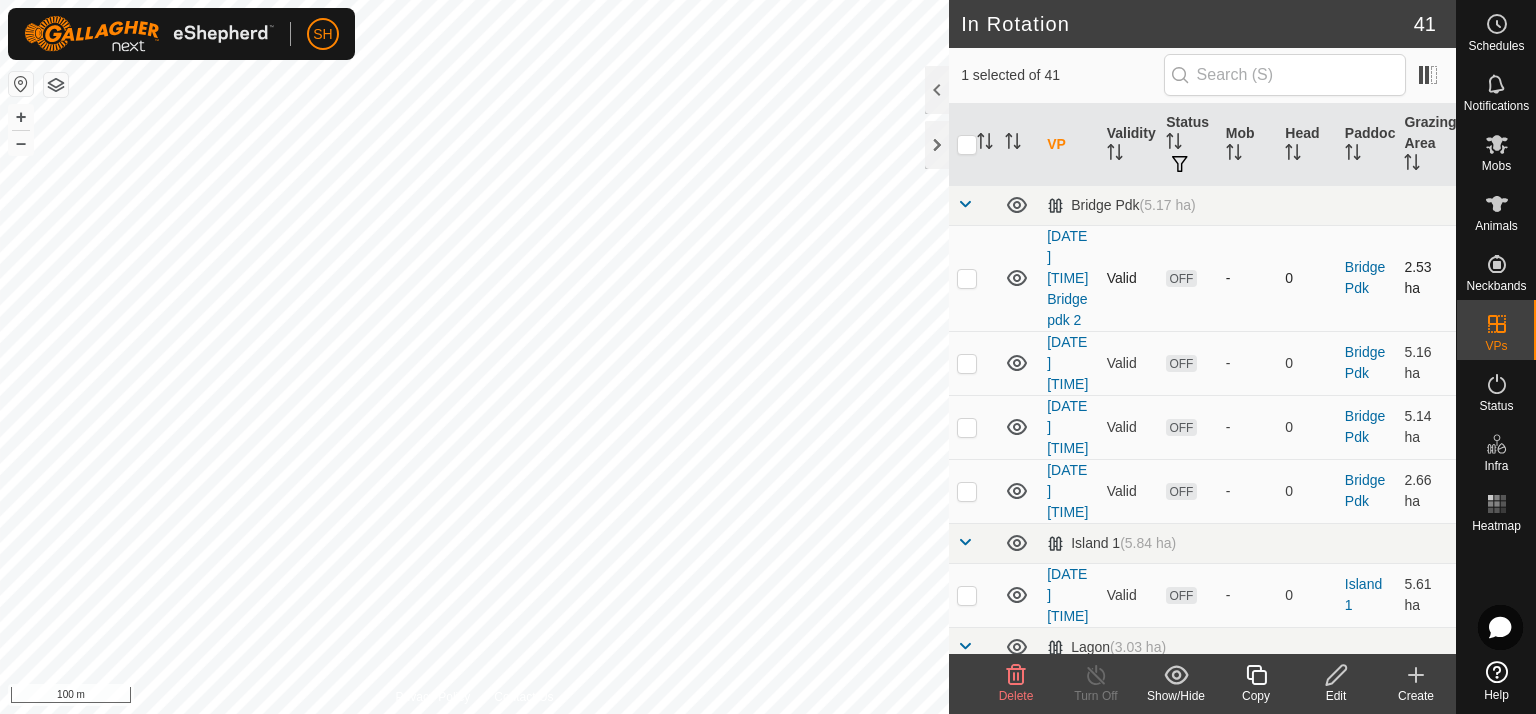 checkbox on "false" 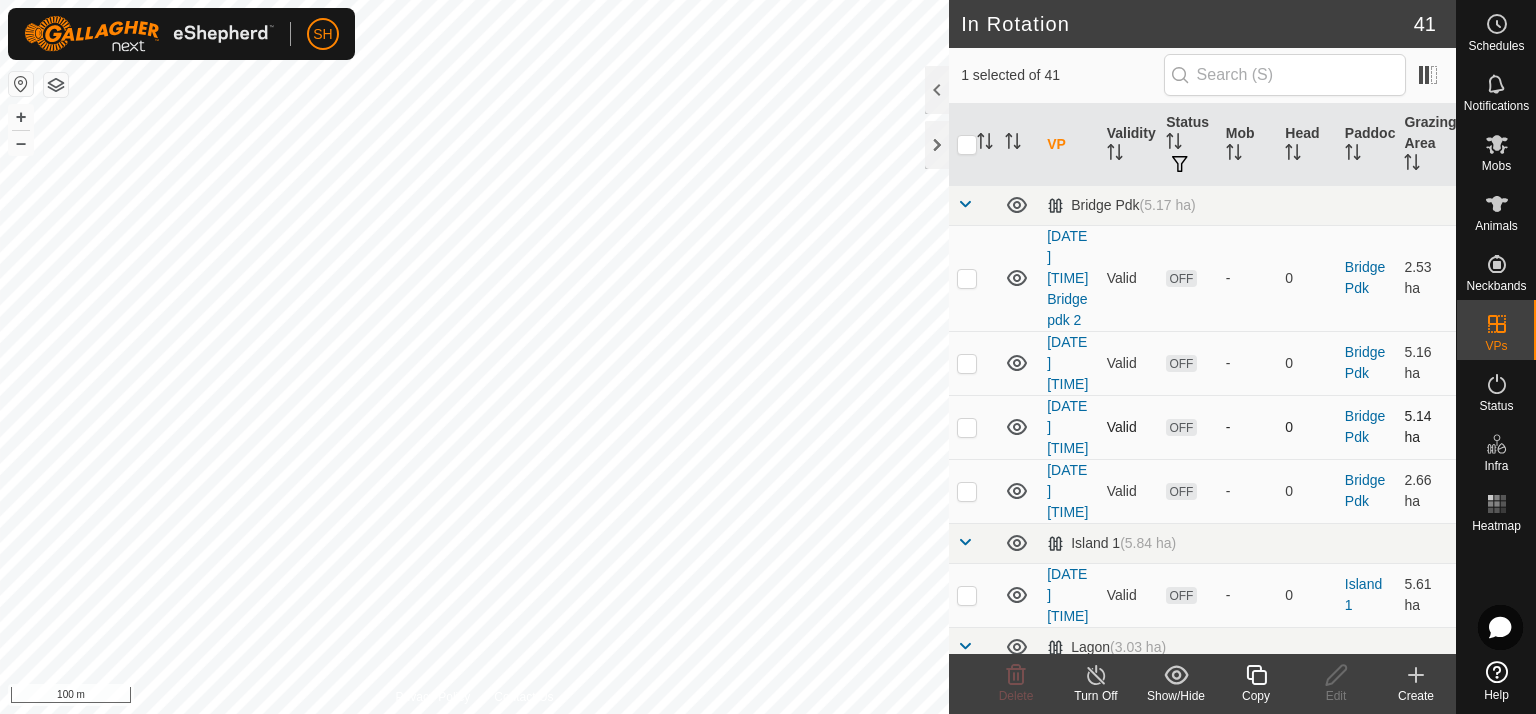 checkbox on "true" 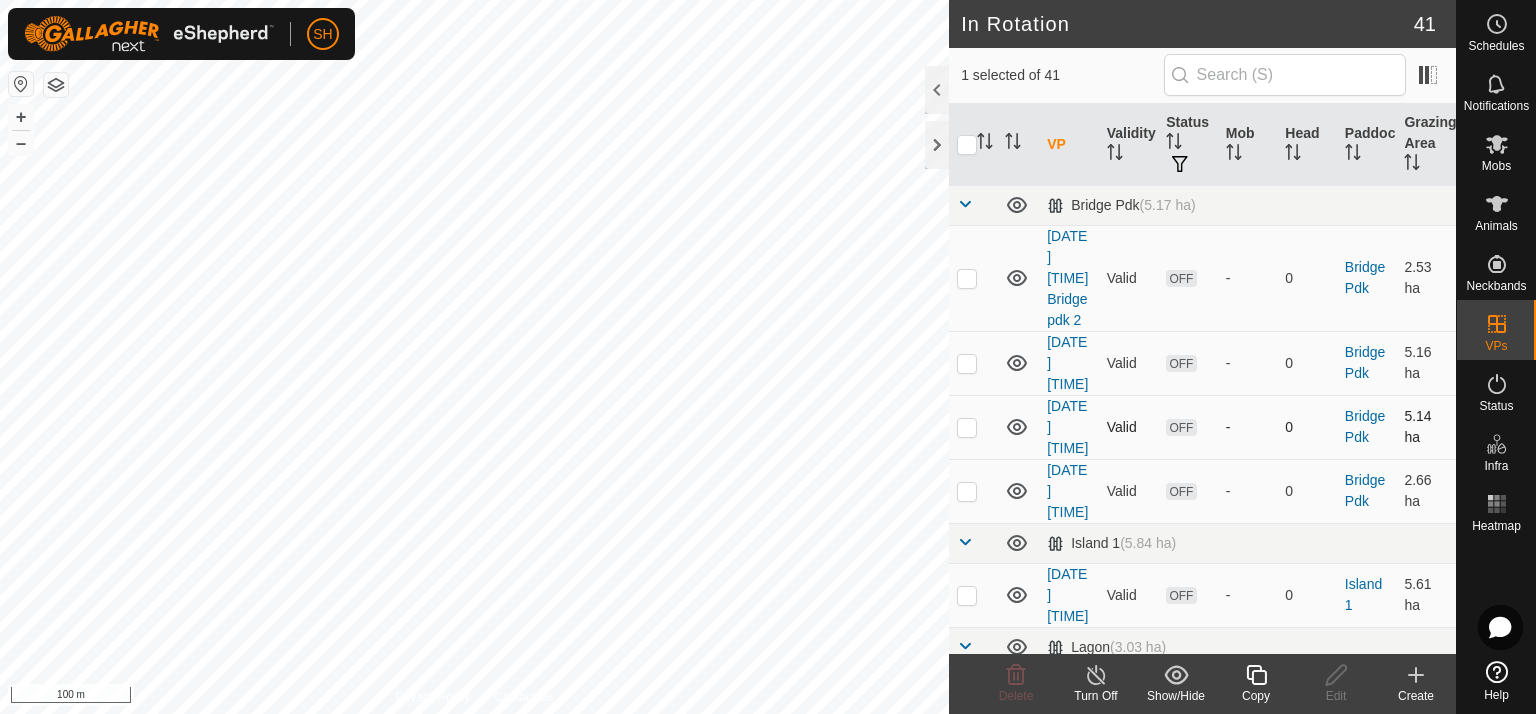 checkbox on "false" 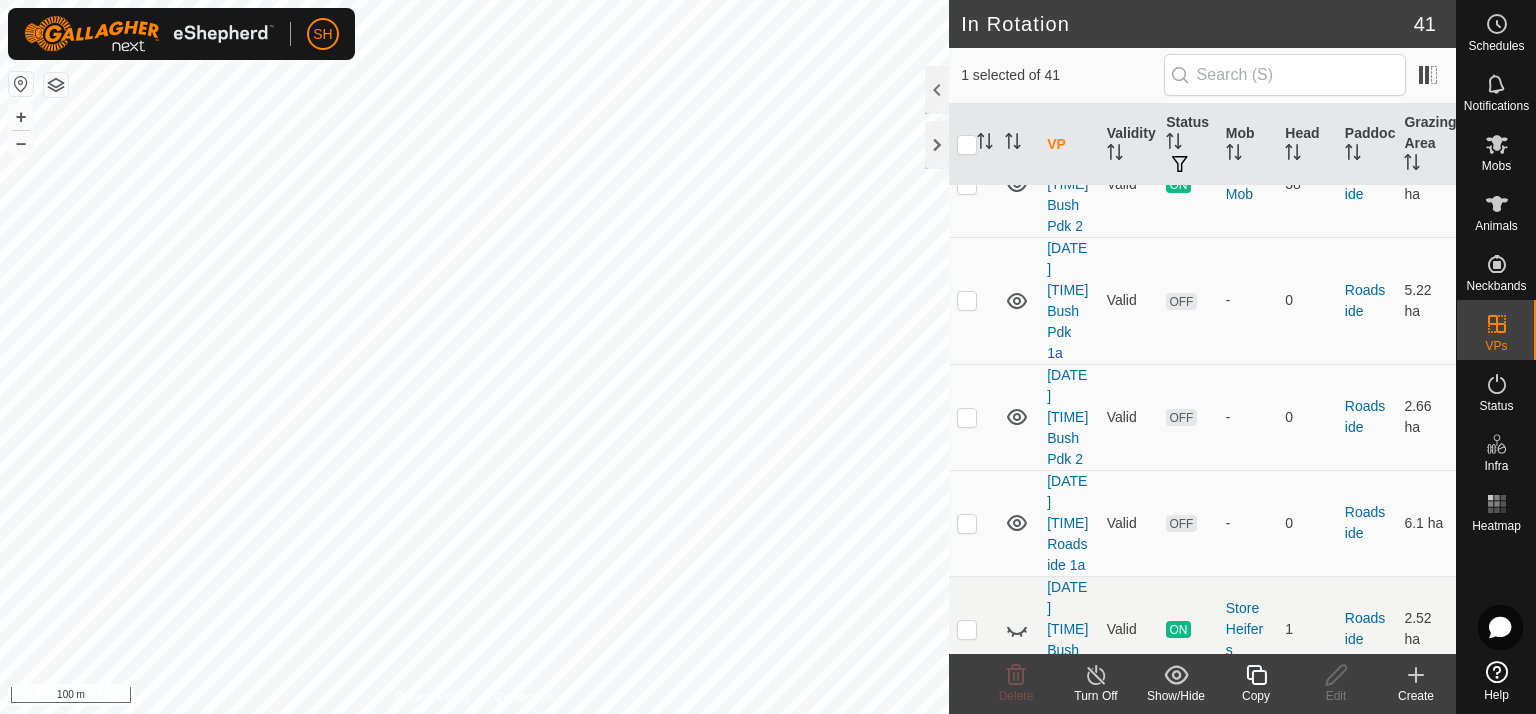 scroll, scrollTop: 2354, scrollLeft: 0, axis: vertical 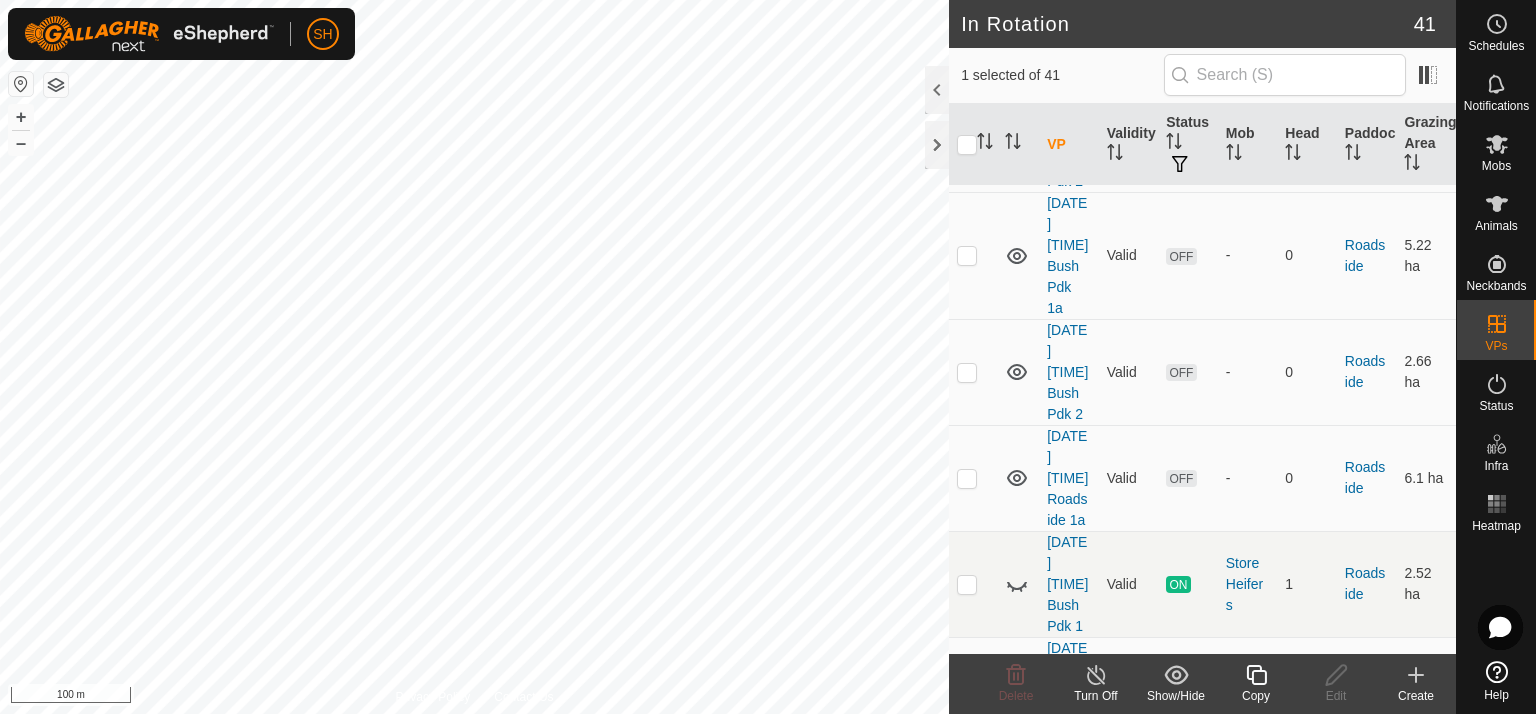 checkbox on "false" 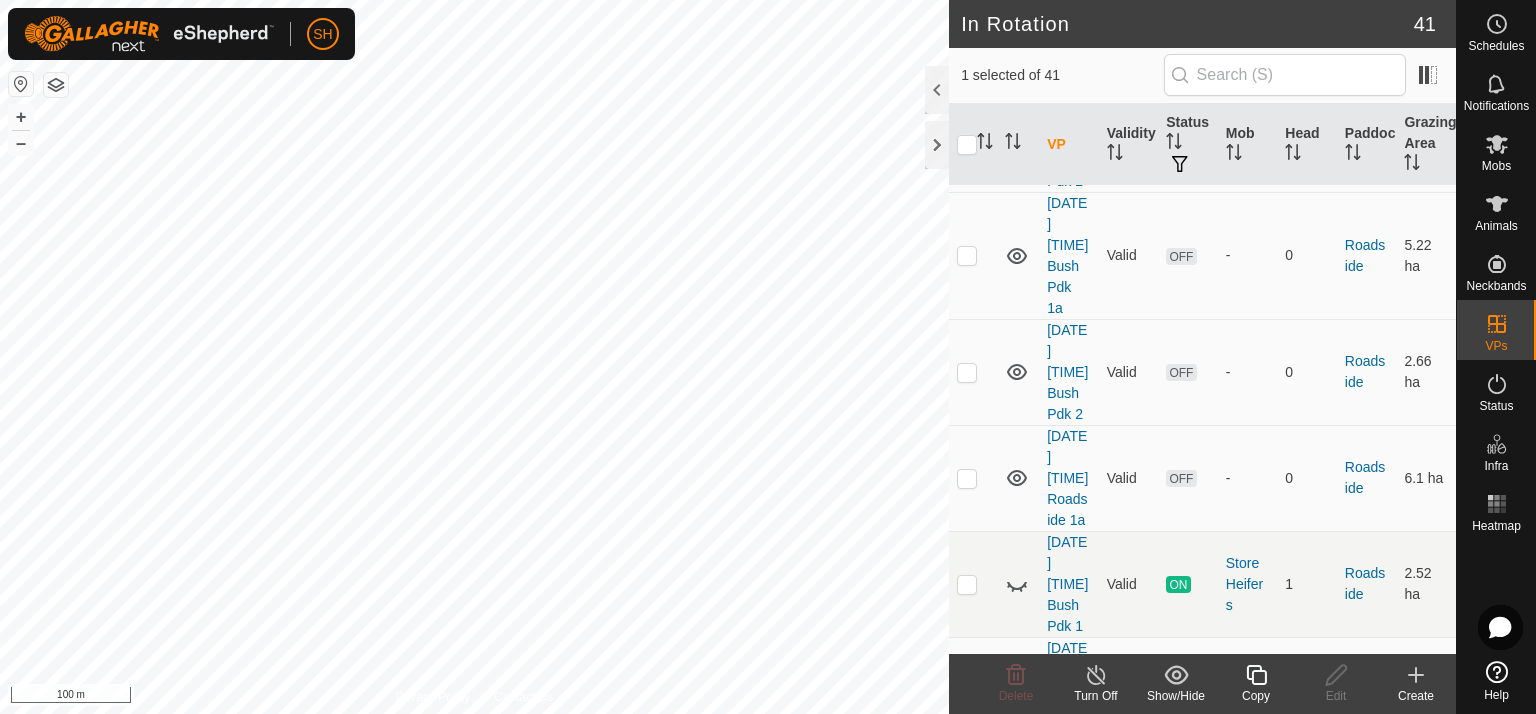 checkbox on "true" 